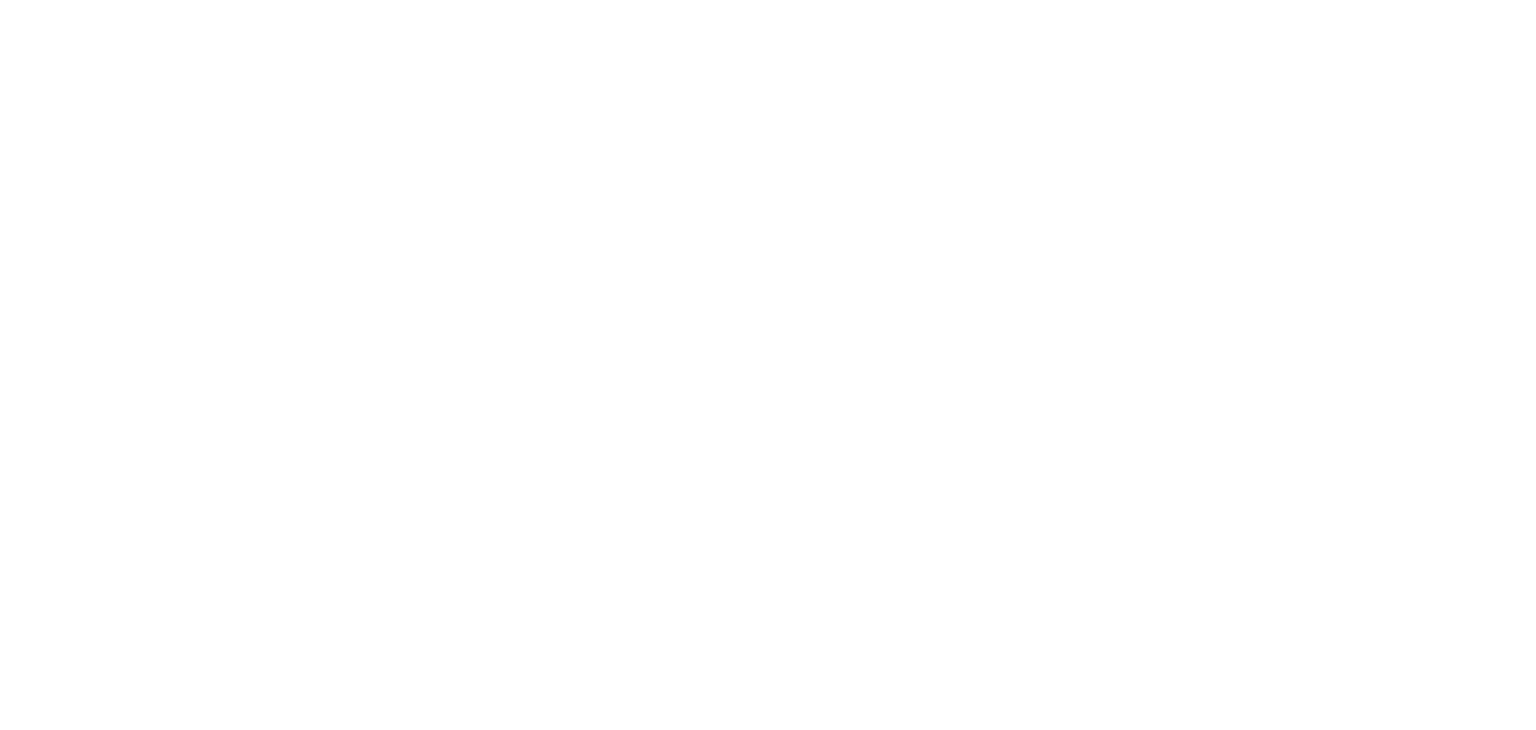 scroll, scrollTop: 0, scrollLeft: 0, axis: both 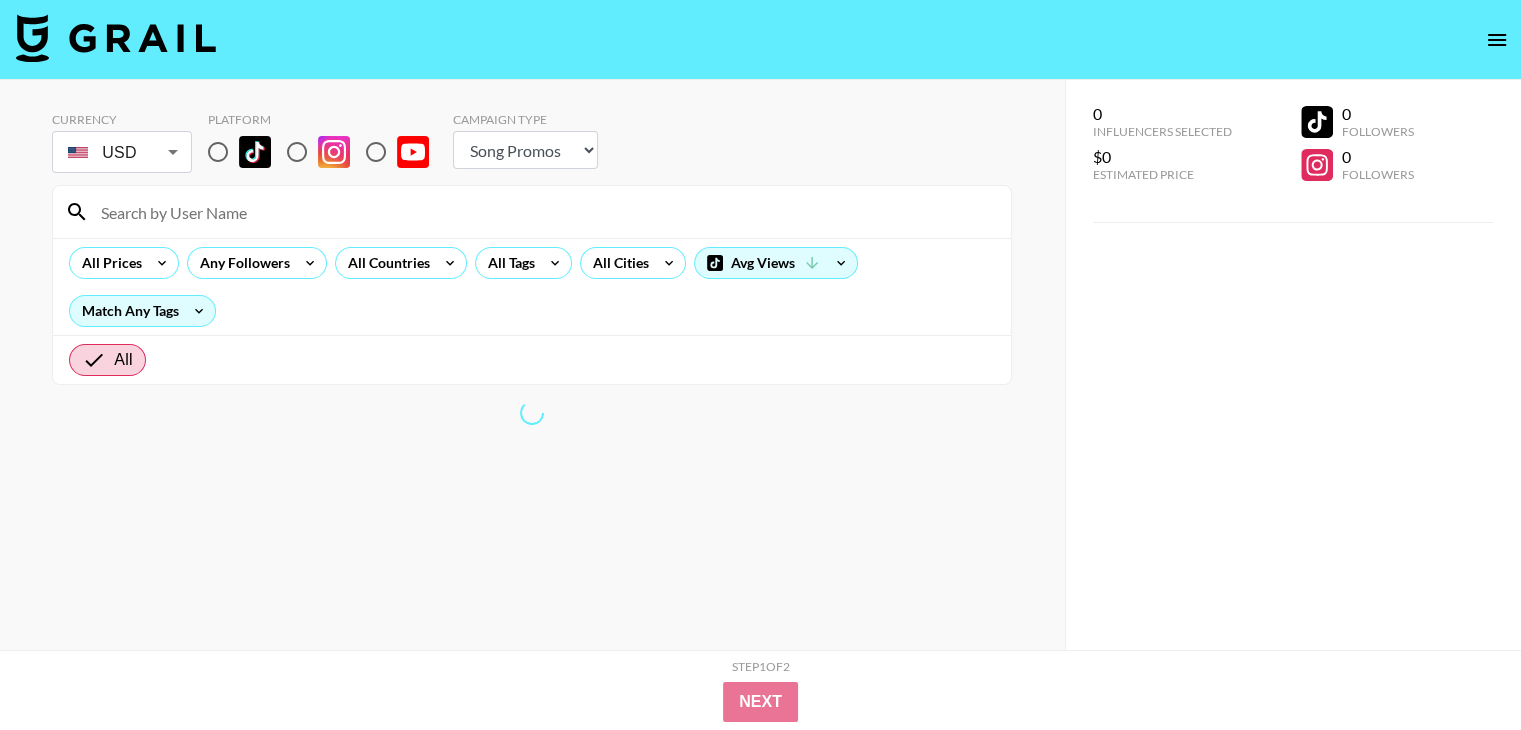 click at bounding box center (297, 152) 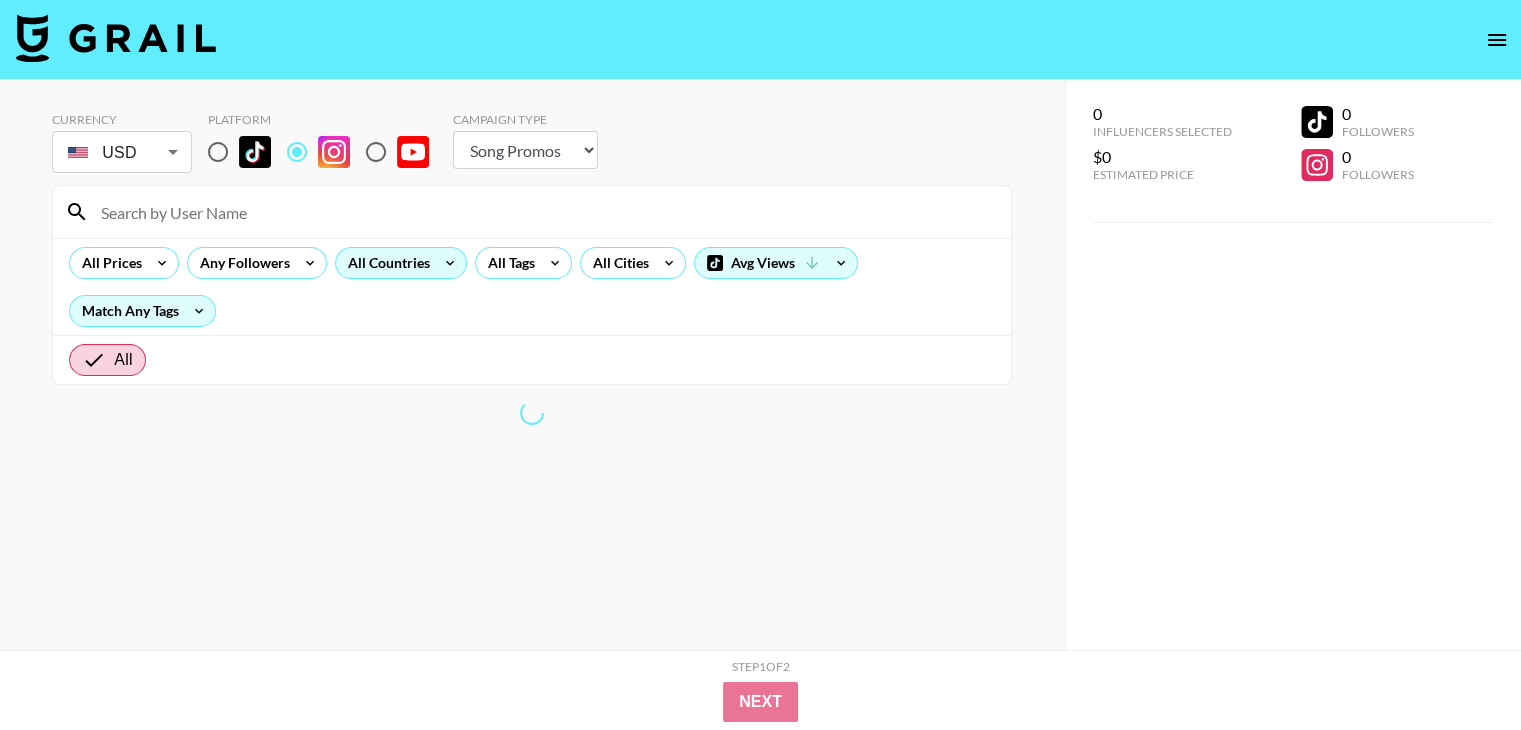 click on "All Countries" at bounding box center [385, 263] 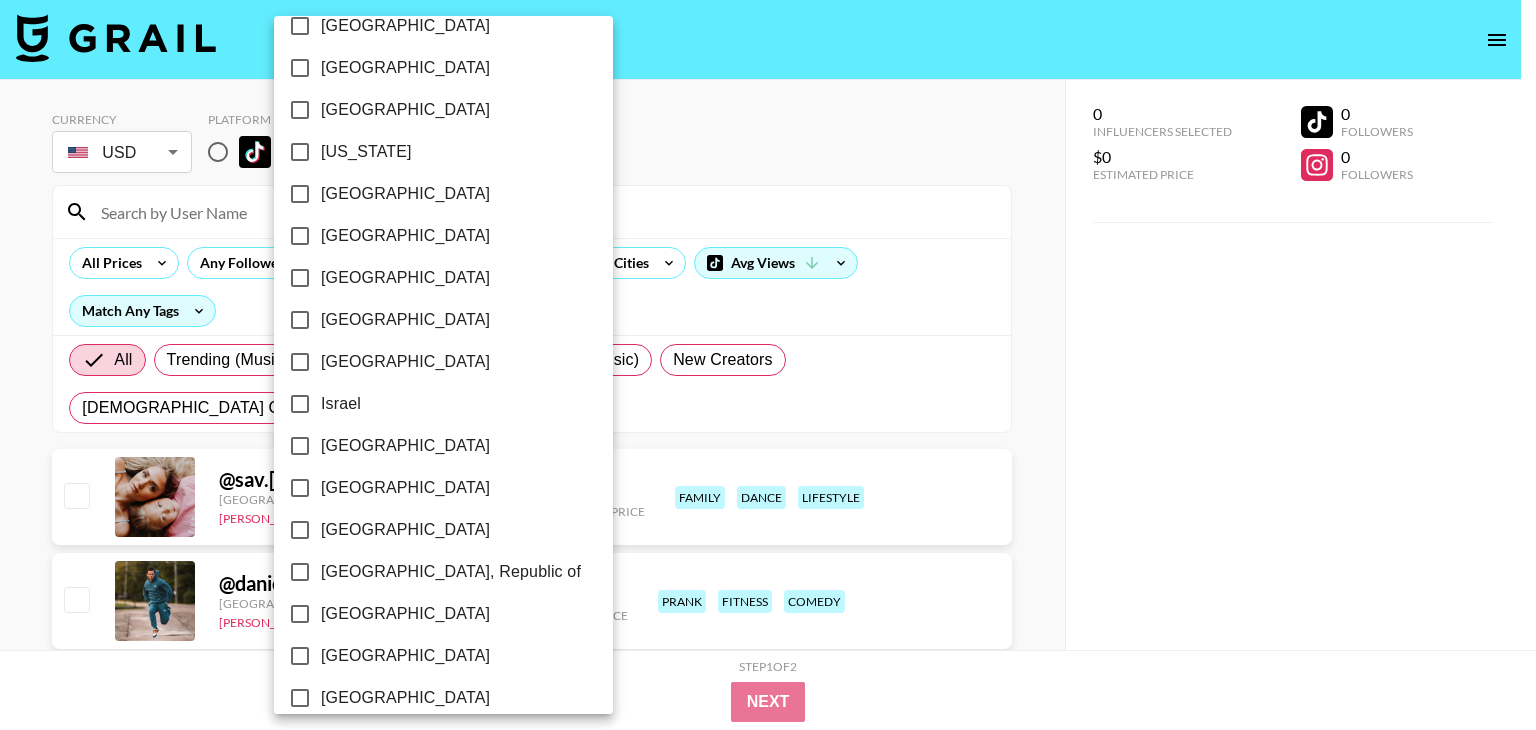 scroll, scrollTop: 666, scrollLeft: 0, axis: vertical 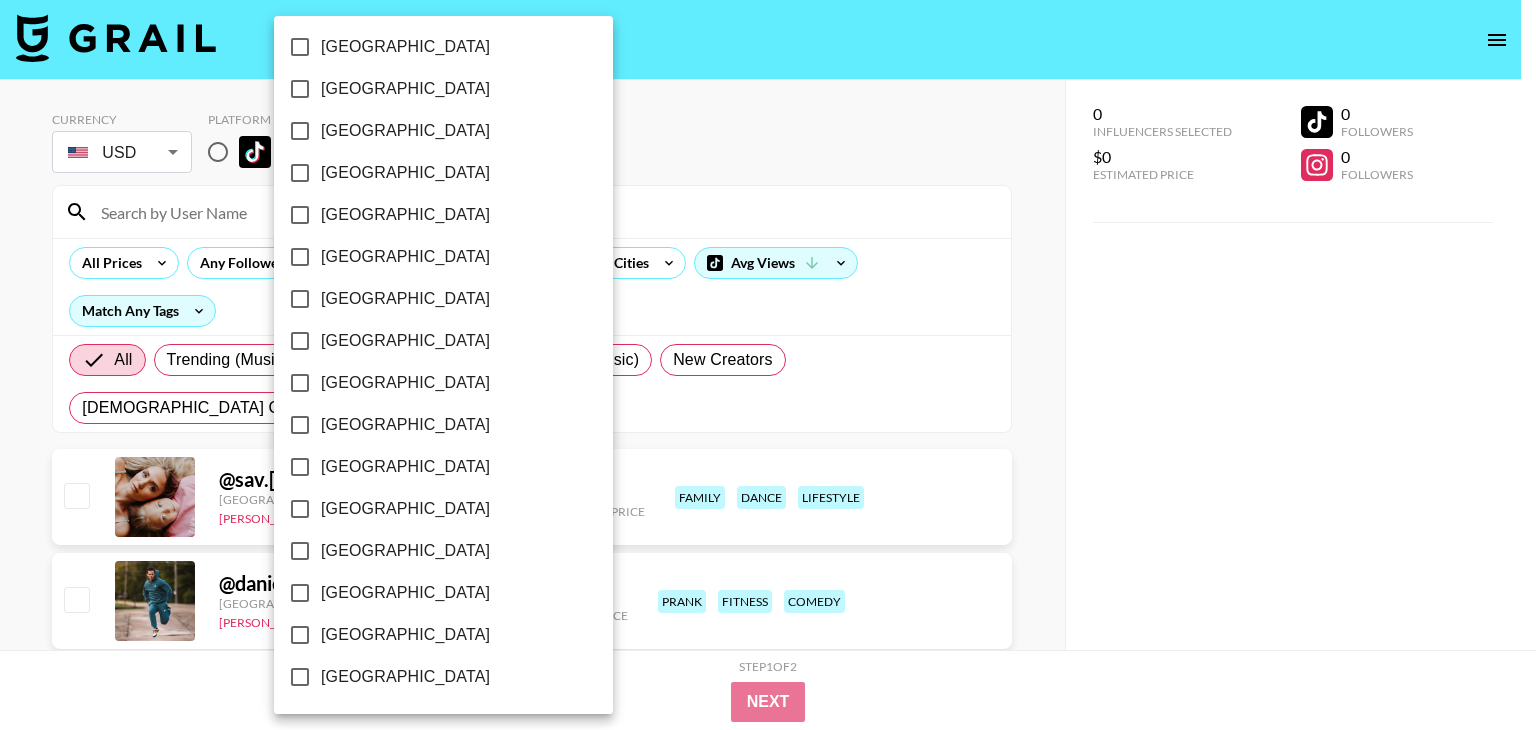 click on "[GEOGRAPHIC_DATA]" at bounding box center [405, 635] 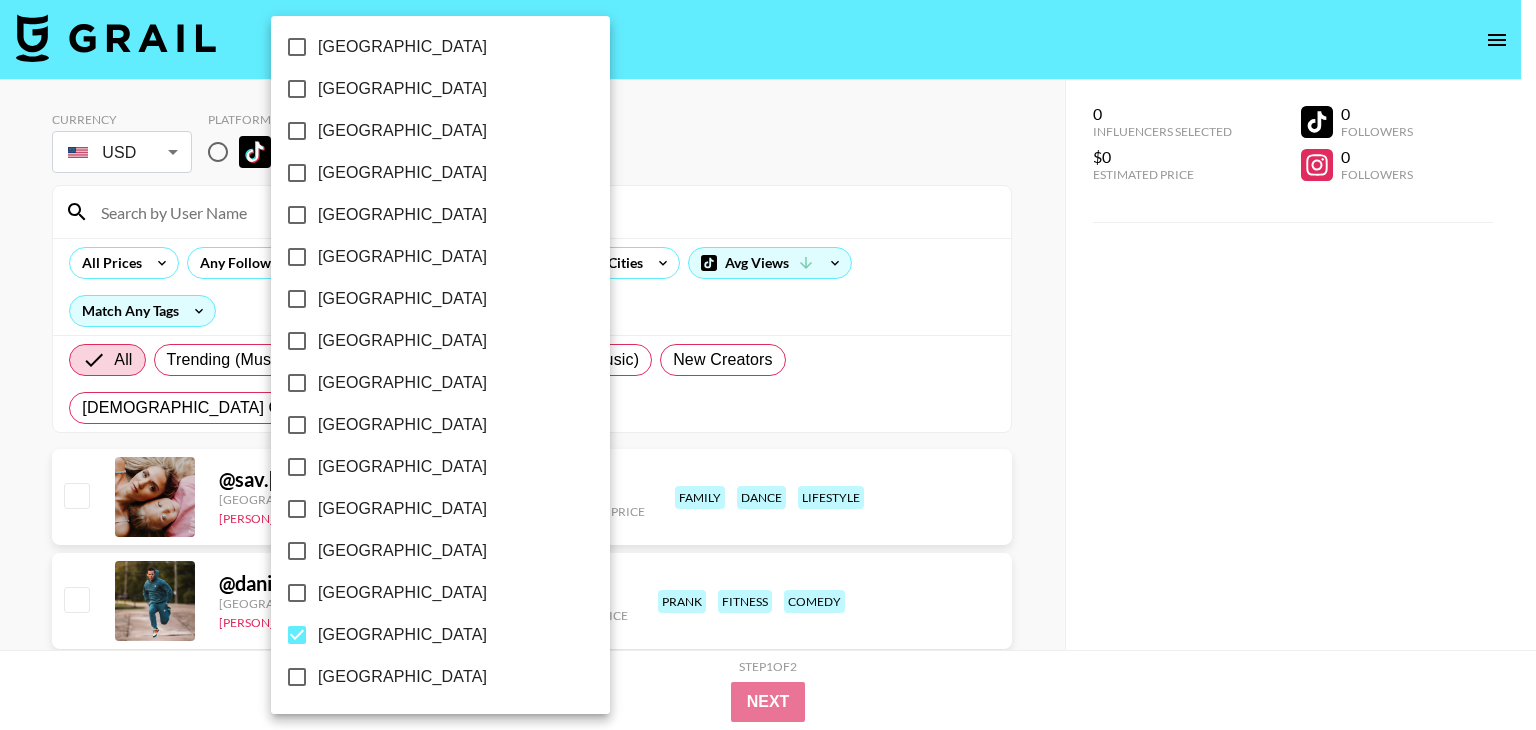 click on "[GEOGRAPHIC_DATA]" at bounding box center [402, 593] 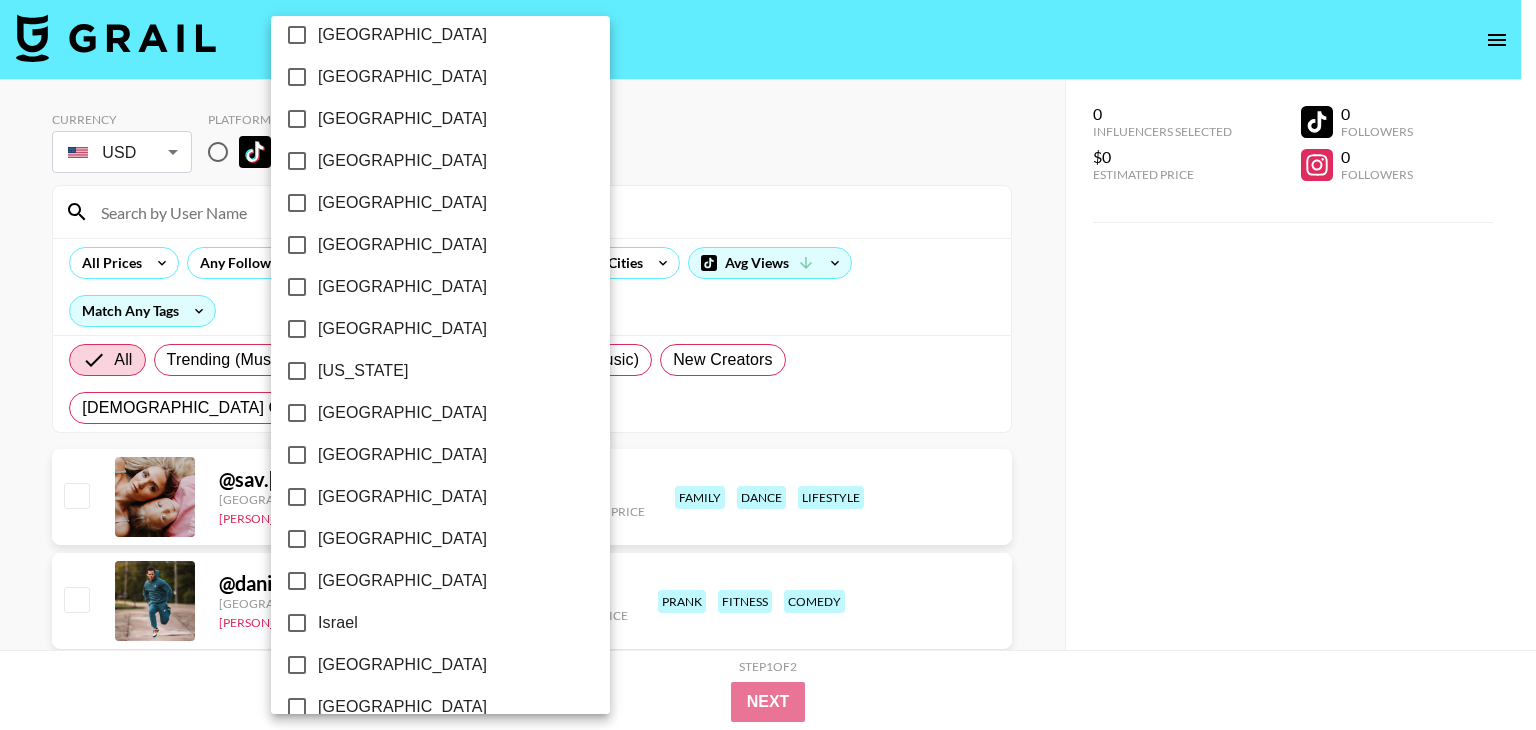 scroll, scrollTop: 0, scrollLeft: 0, axis: both 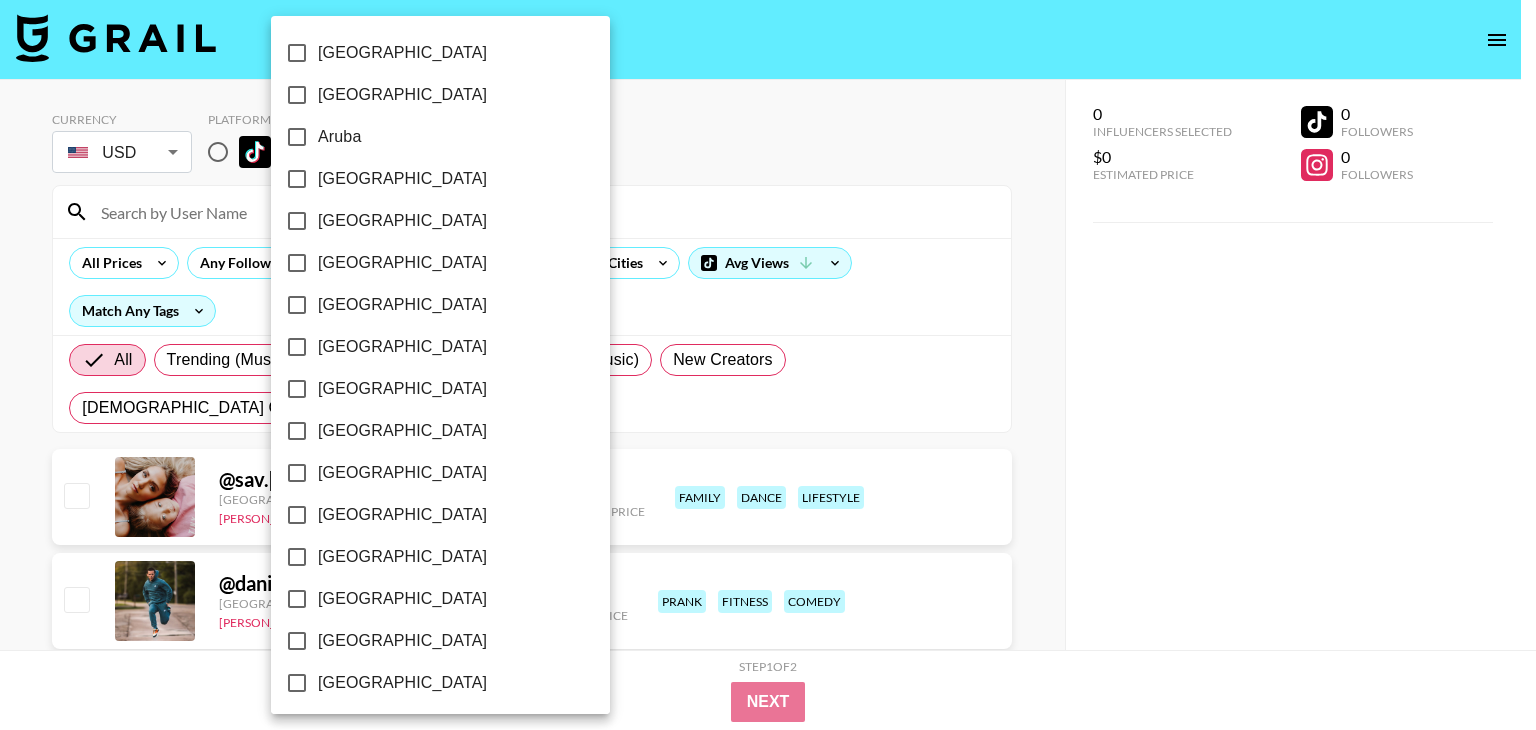 click on "[GEOGRAPHIC_DATA]" at bounding box center (402, 179) 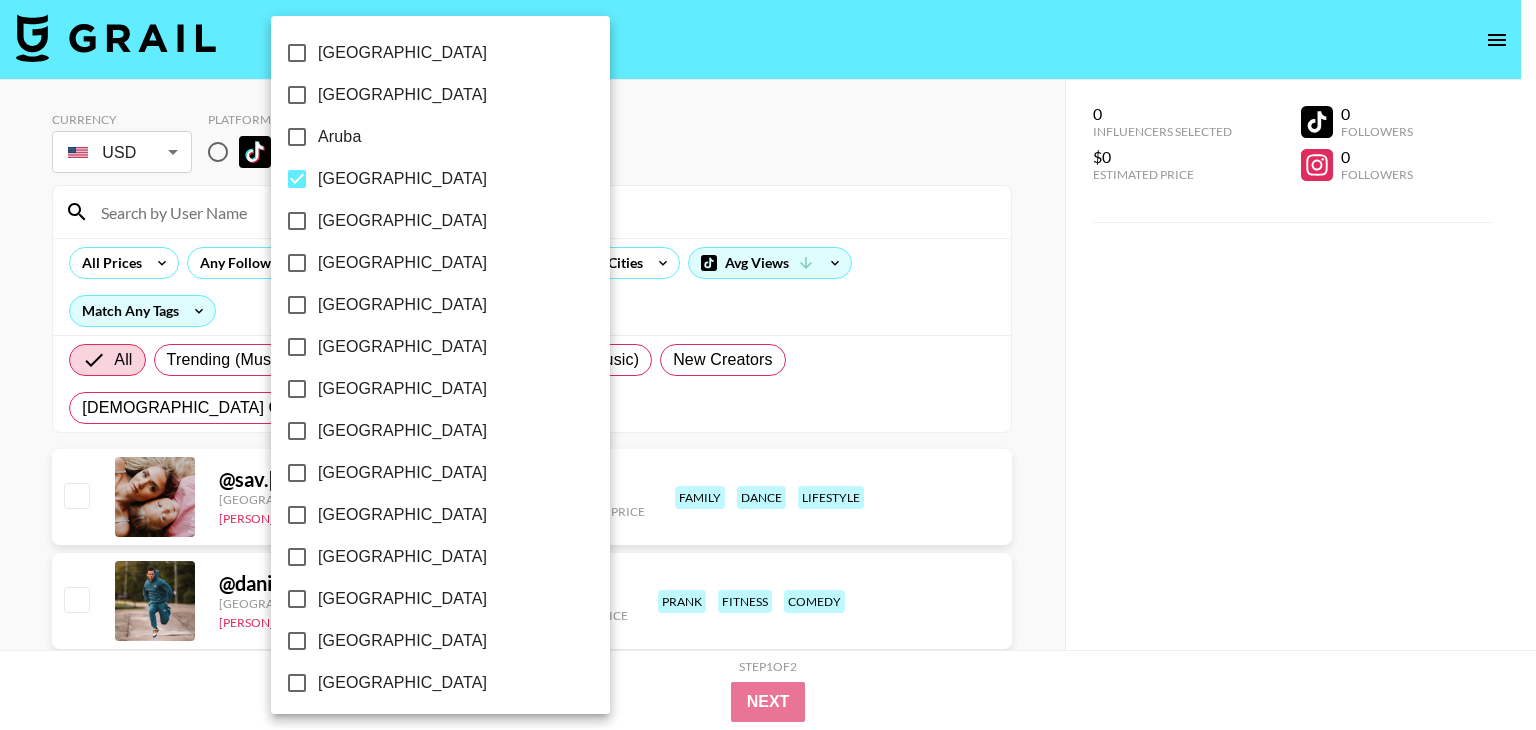 click on "[GEOGRAPHIC_DATA]" at bounding box center [402, 347] 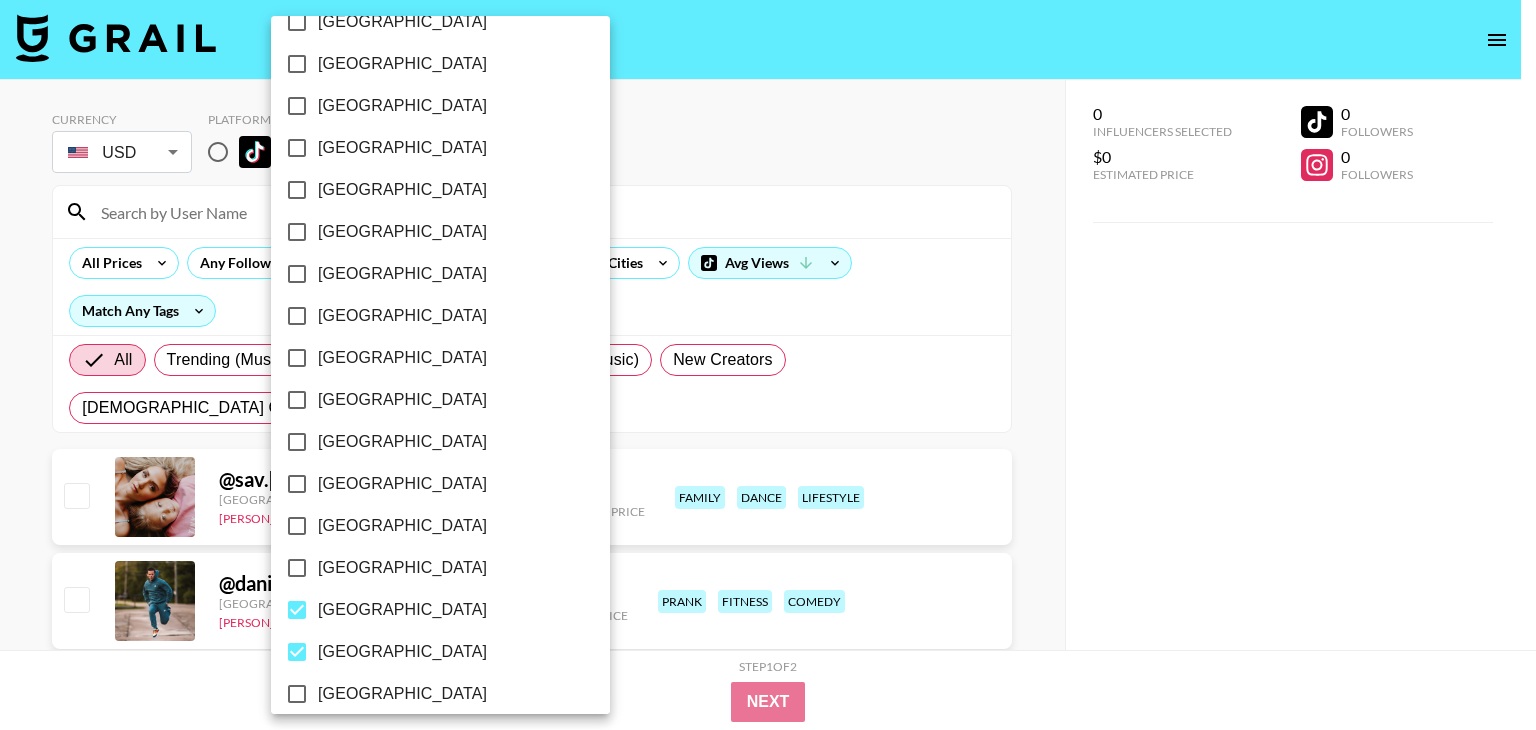 scroll, scrollTop: 1602, scrollLeft: 0, axis: vertical 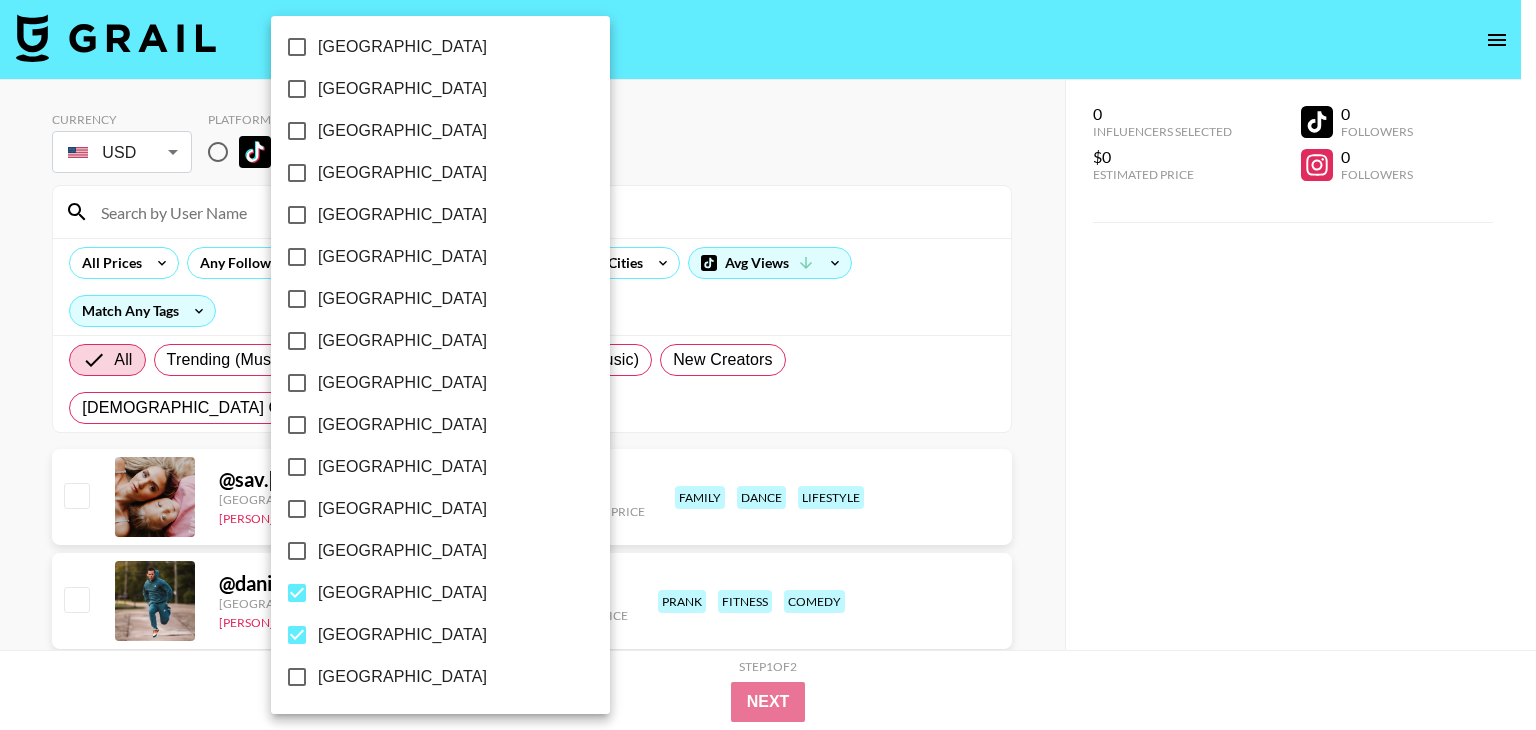 click at bounding box center (768, 365) 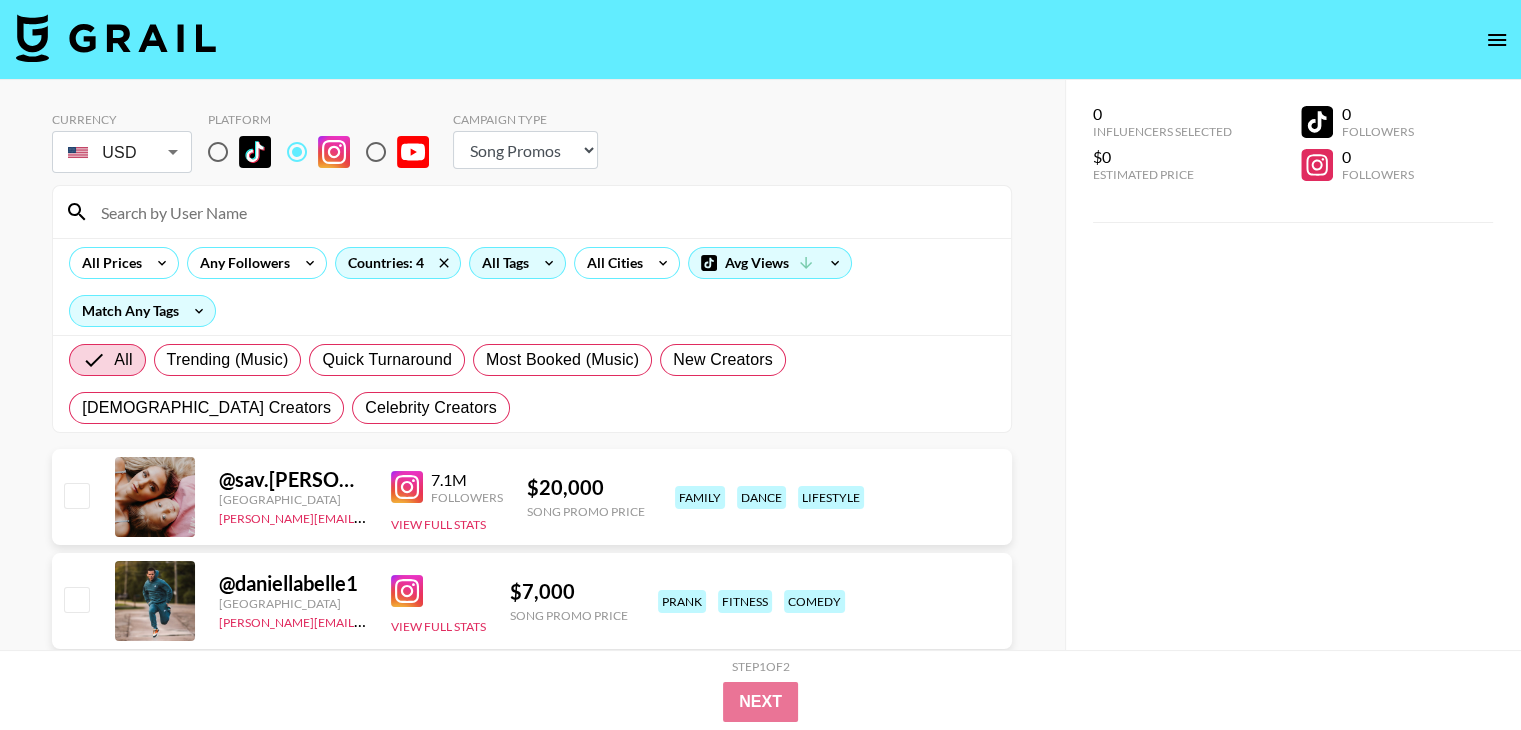click on "All Tags" at bounding box center (501, 263) 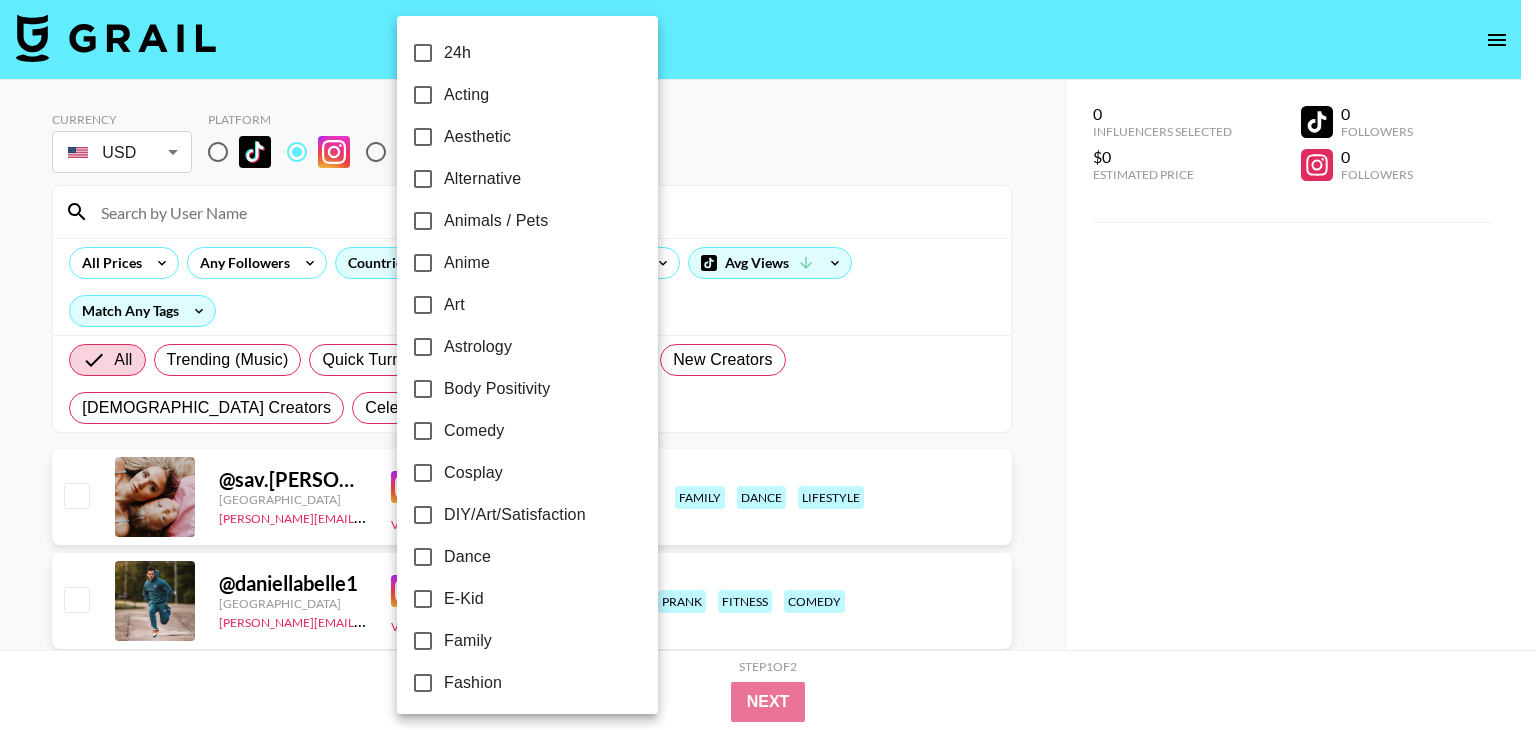 drag, startPoint x: 519, startPoint y: 179, endPoint x: 607, endPoint y: 185, distance: 88.20431 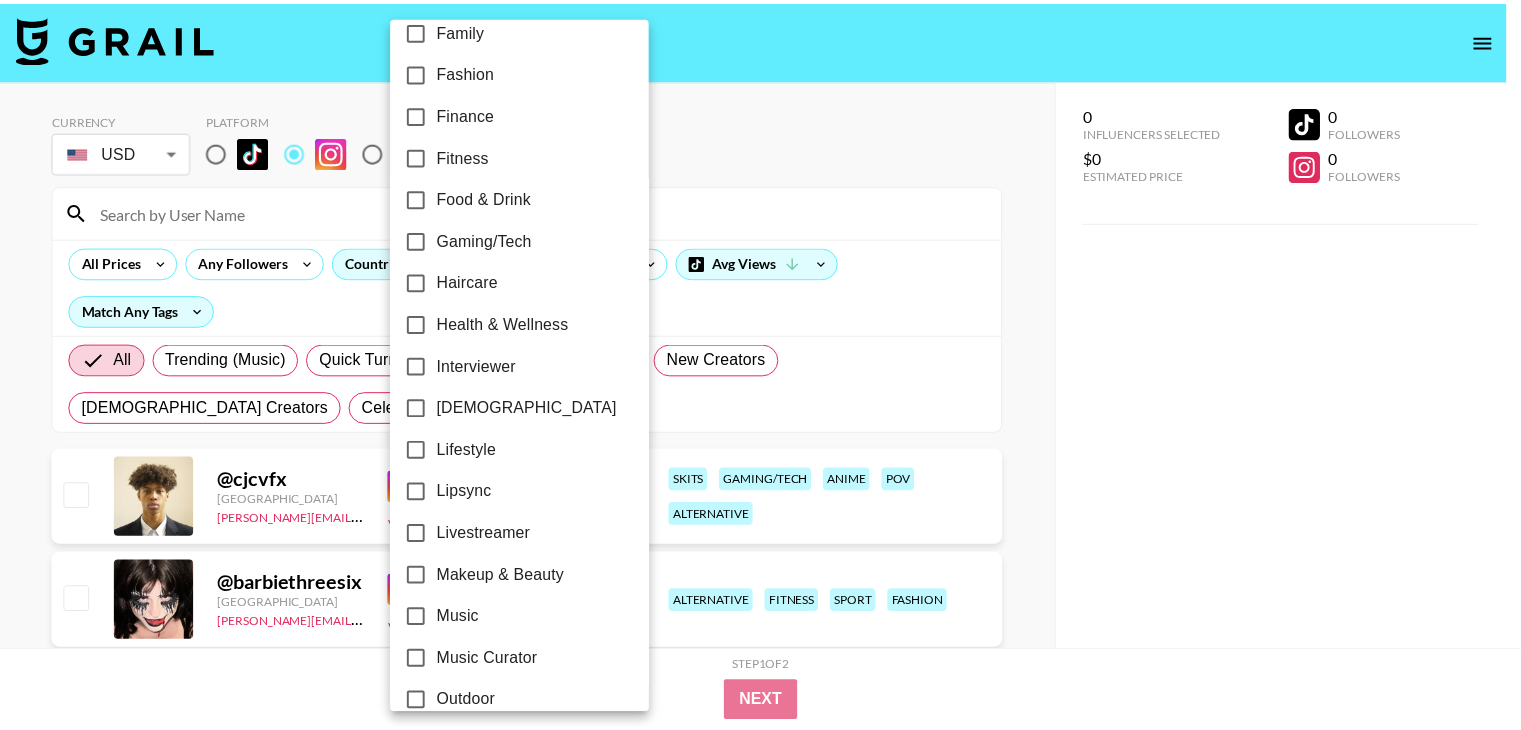 scroll, scrollTop: 613, scrollLeft: 0, axis: vertical 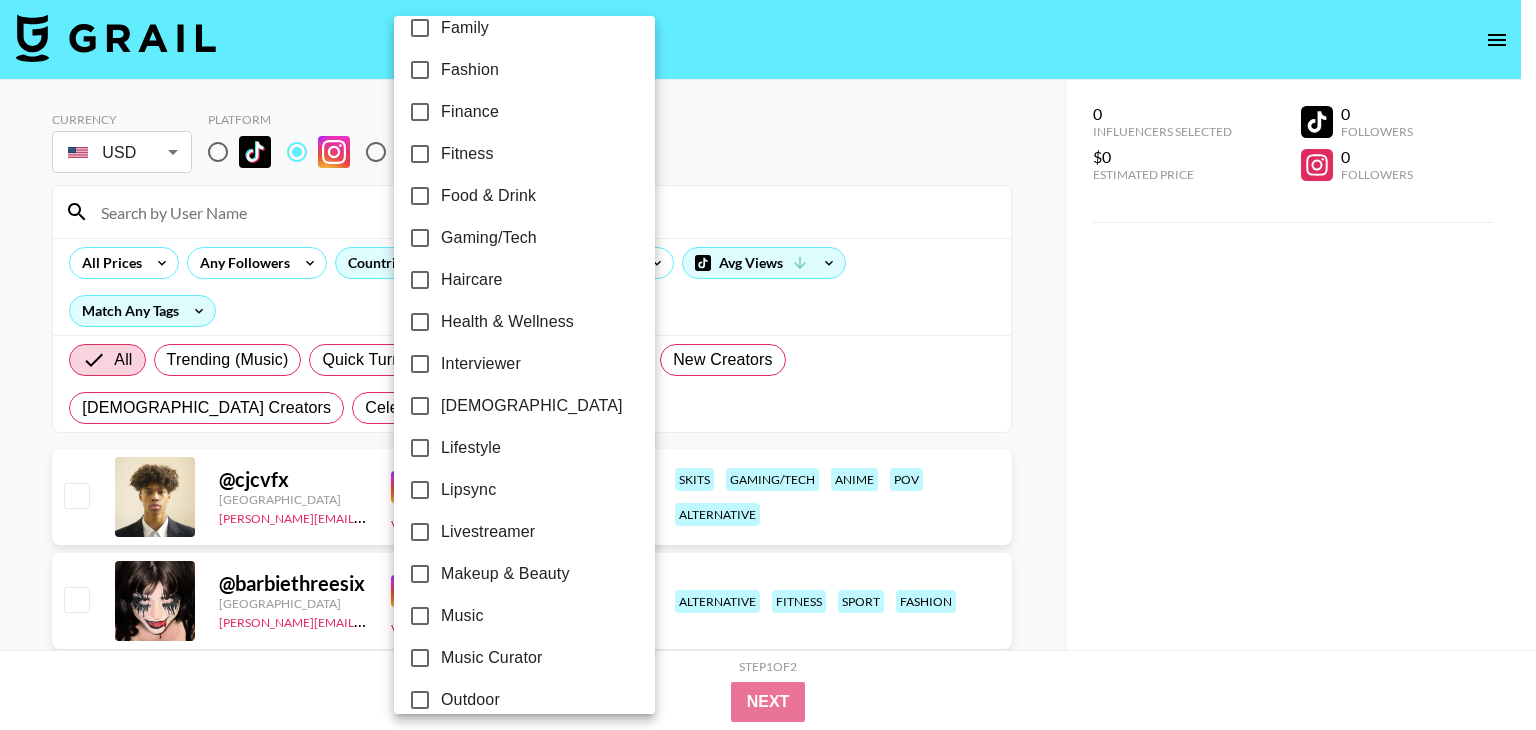 click on "Lipsync" at bounding box center [468, 490] 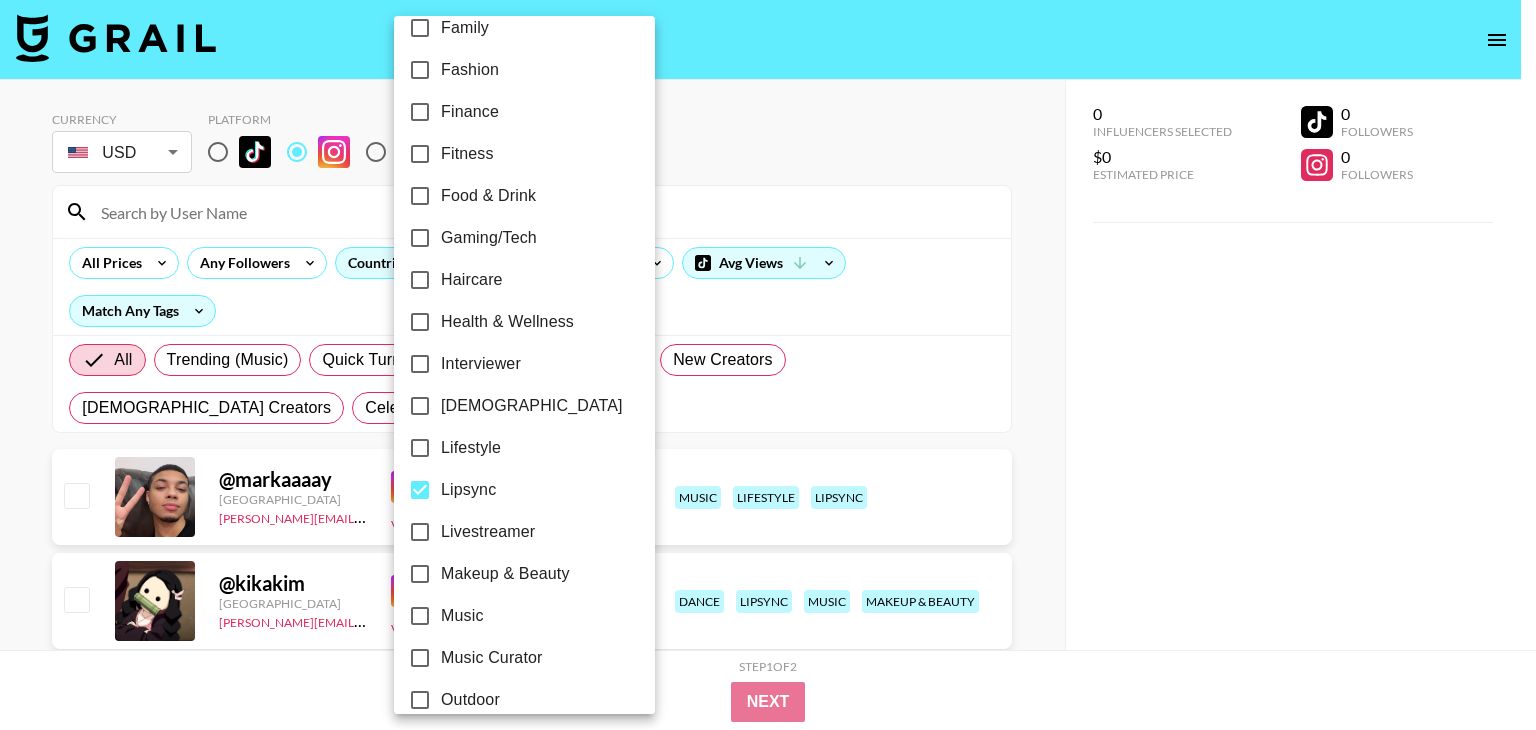 click at bounding box center [768, 365] 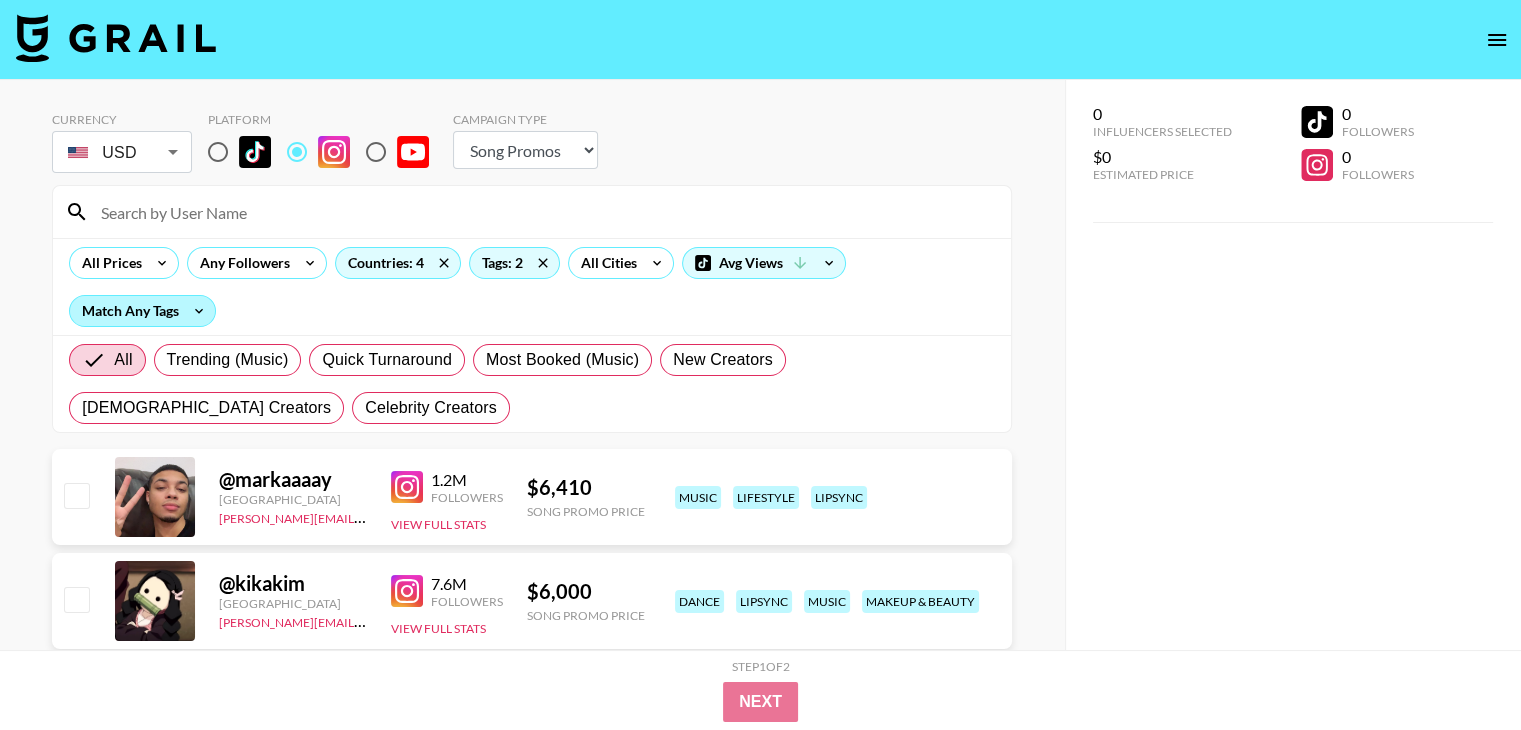 click on "Match Any Tags" at bounding box center (142, 311) 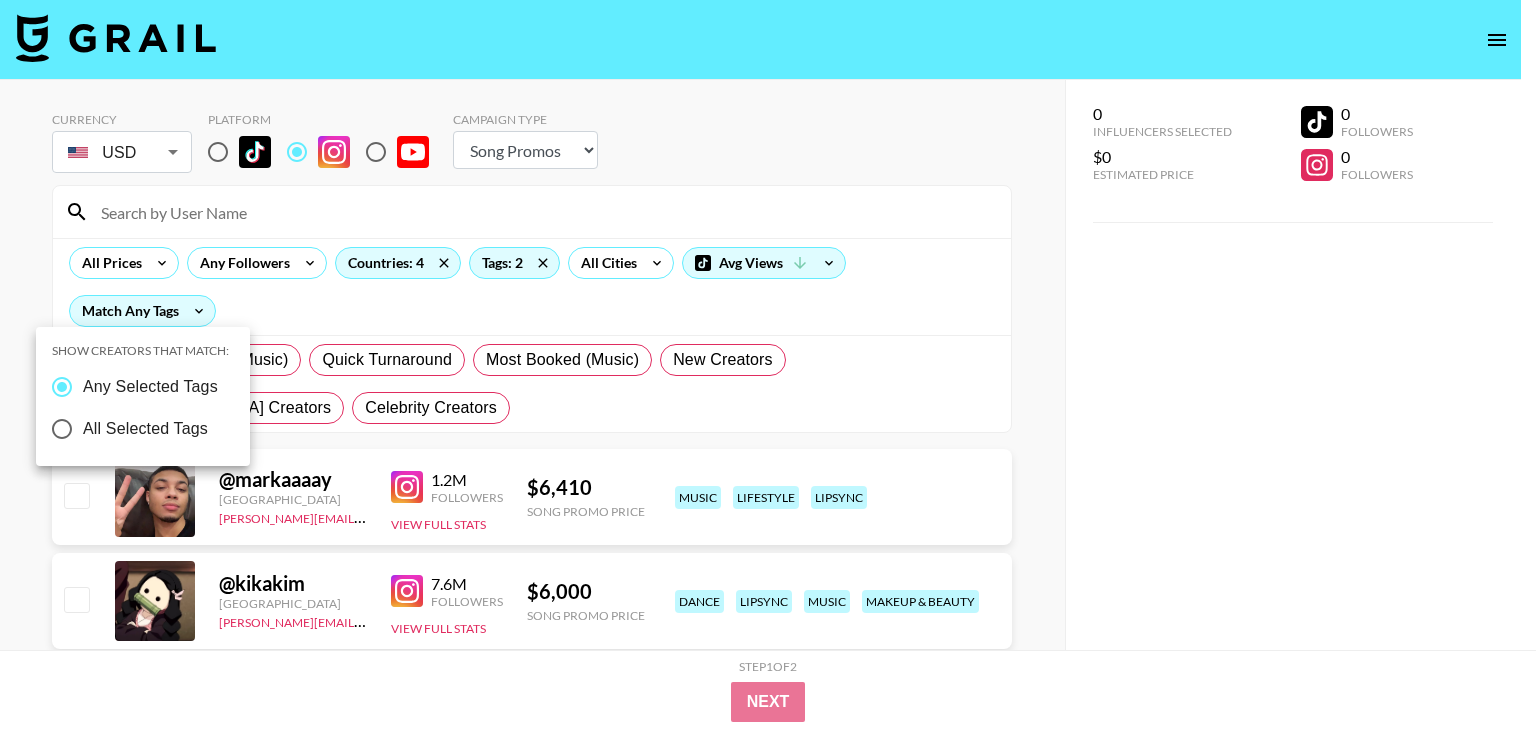 click on "All Selected Tags" at bounding box center (145, 429) 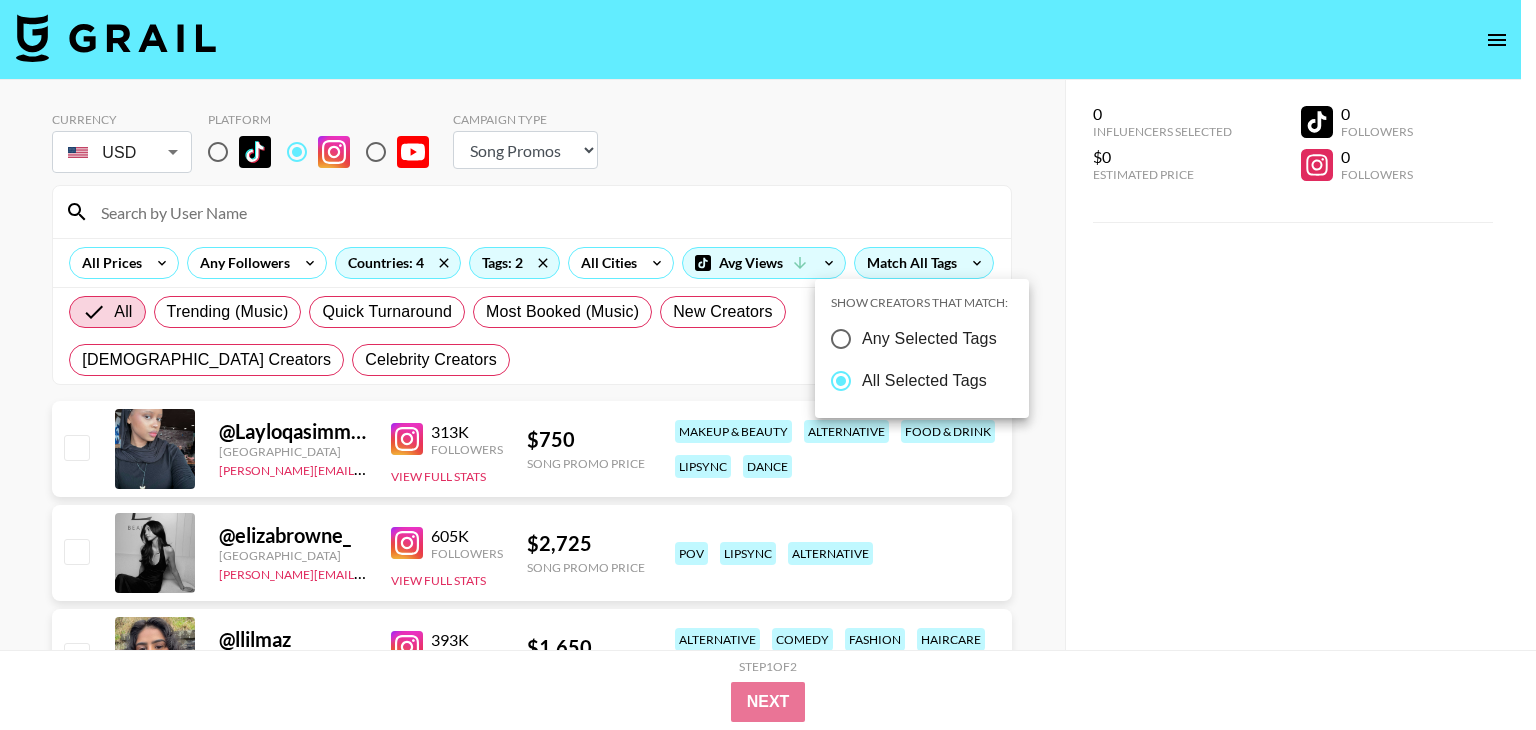 click at bounding box center (768, 365) 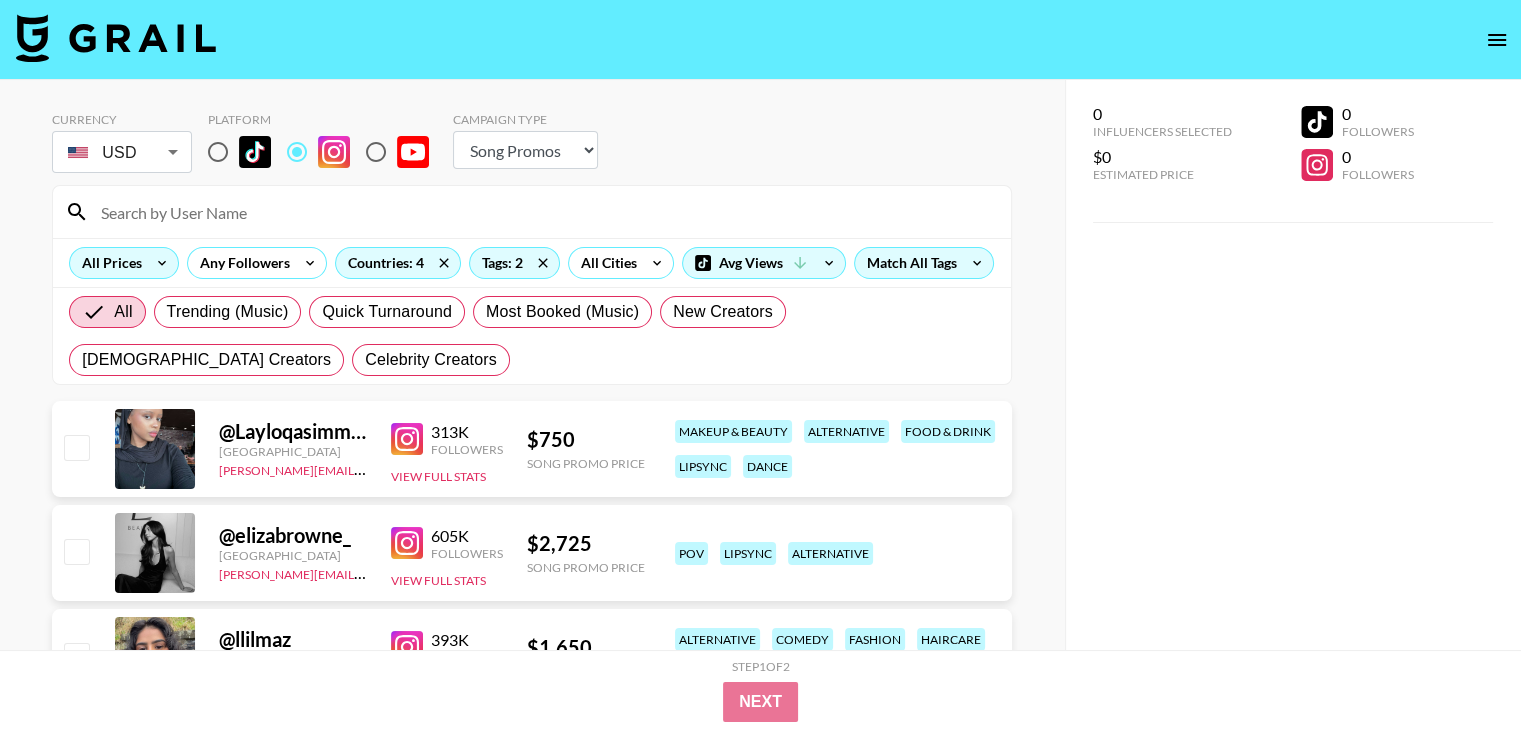 click 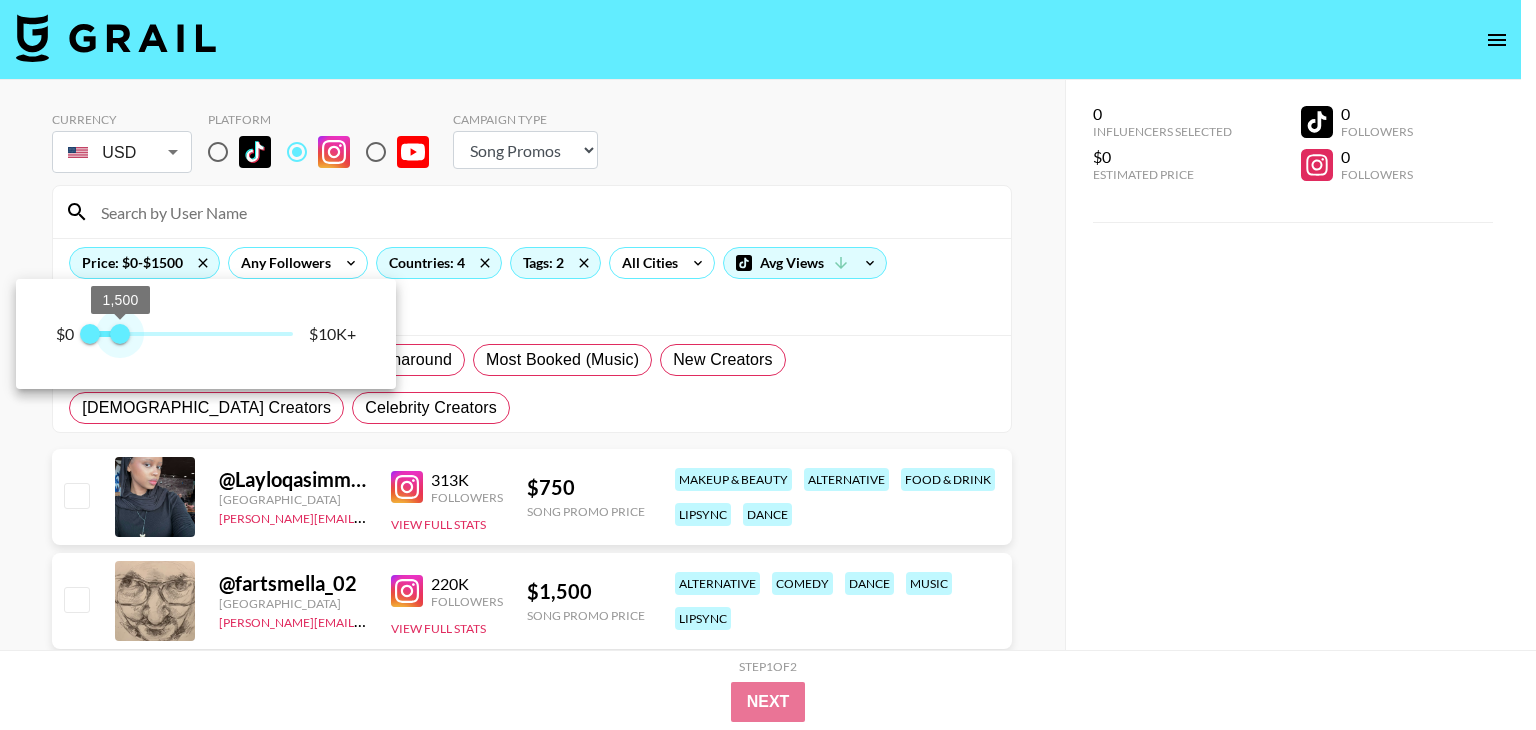 type on "1250" 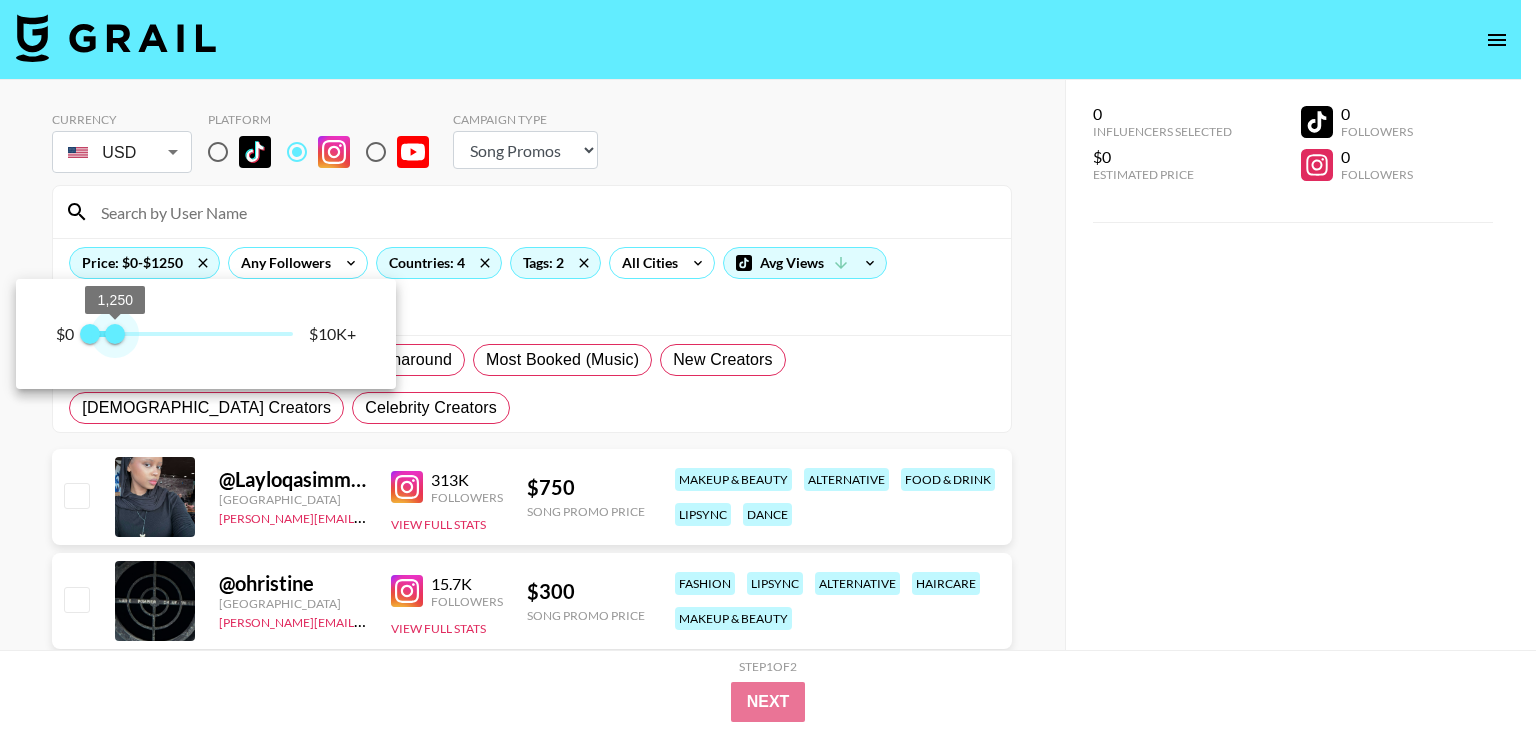 drag, startPoint x: 291, startPoint y: 334, endPoint x: 116, endPoint y: 331, distance: 175.02571 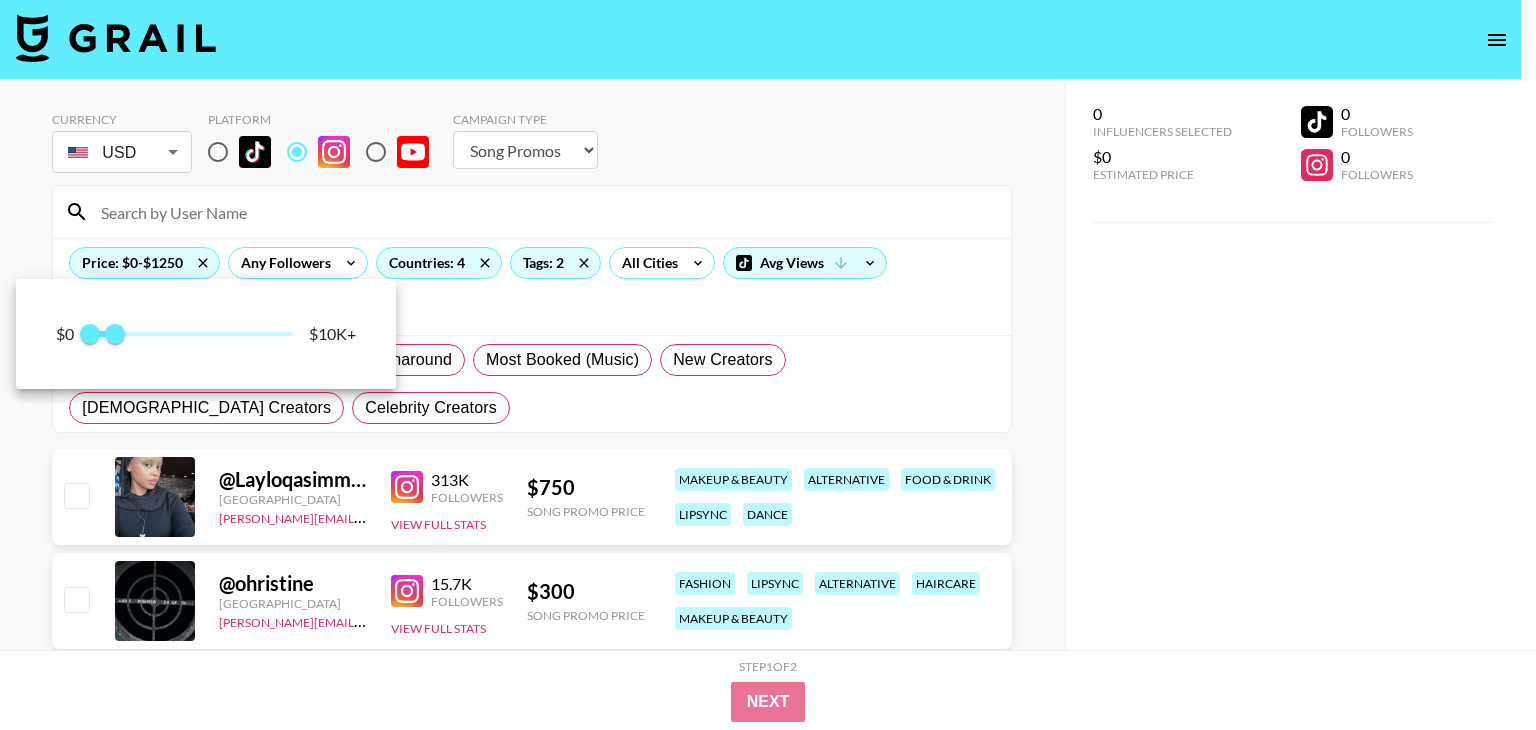 click at bounding box center (768, 365) 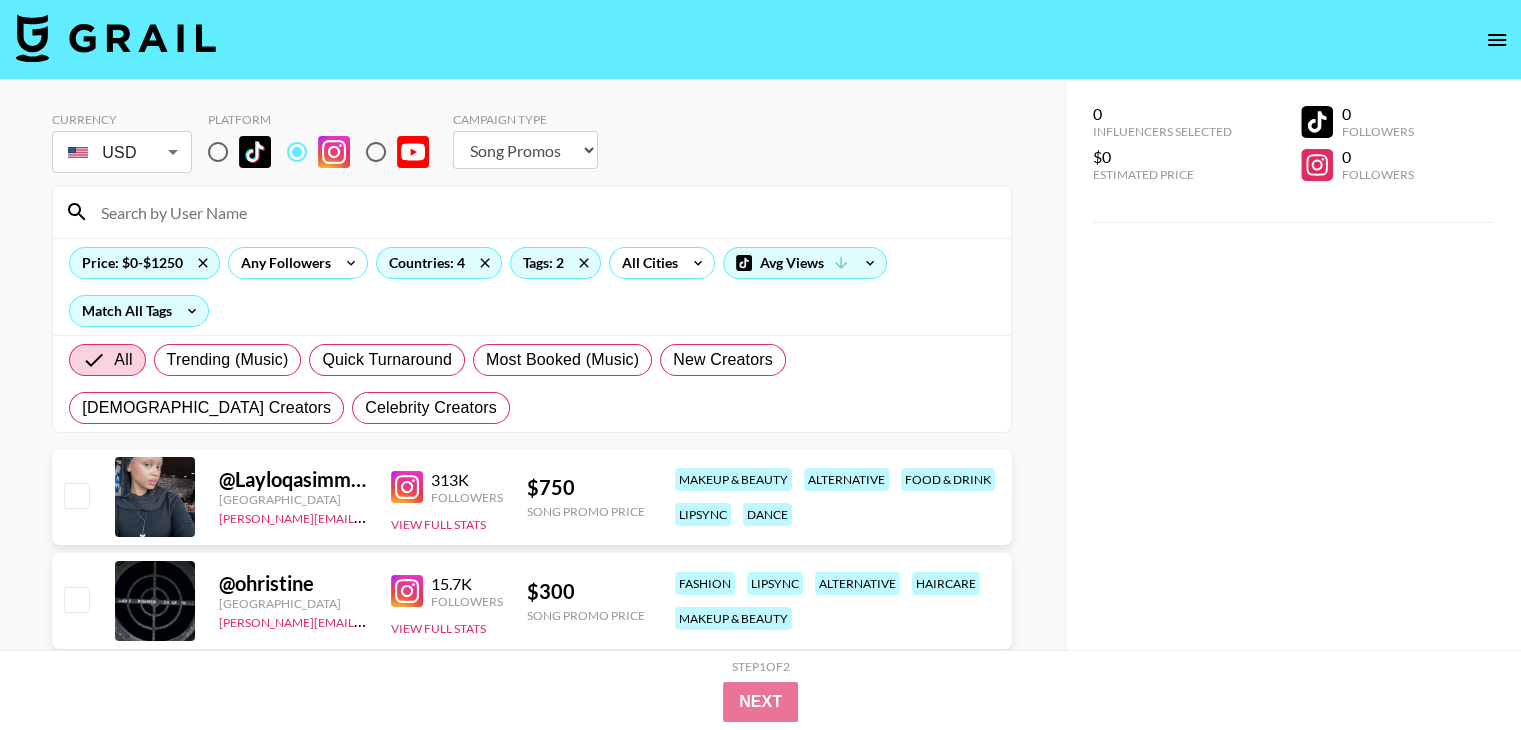 scroll, scrollTop: 166, scrollLeft: 0, axis: vertical 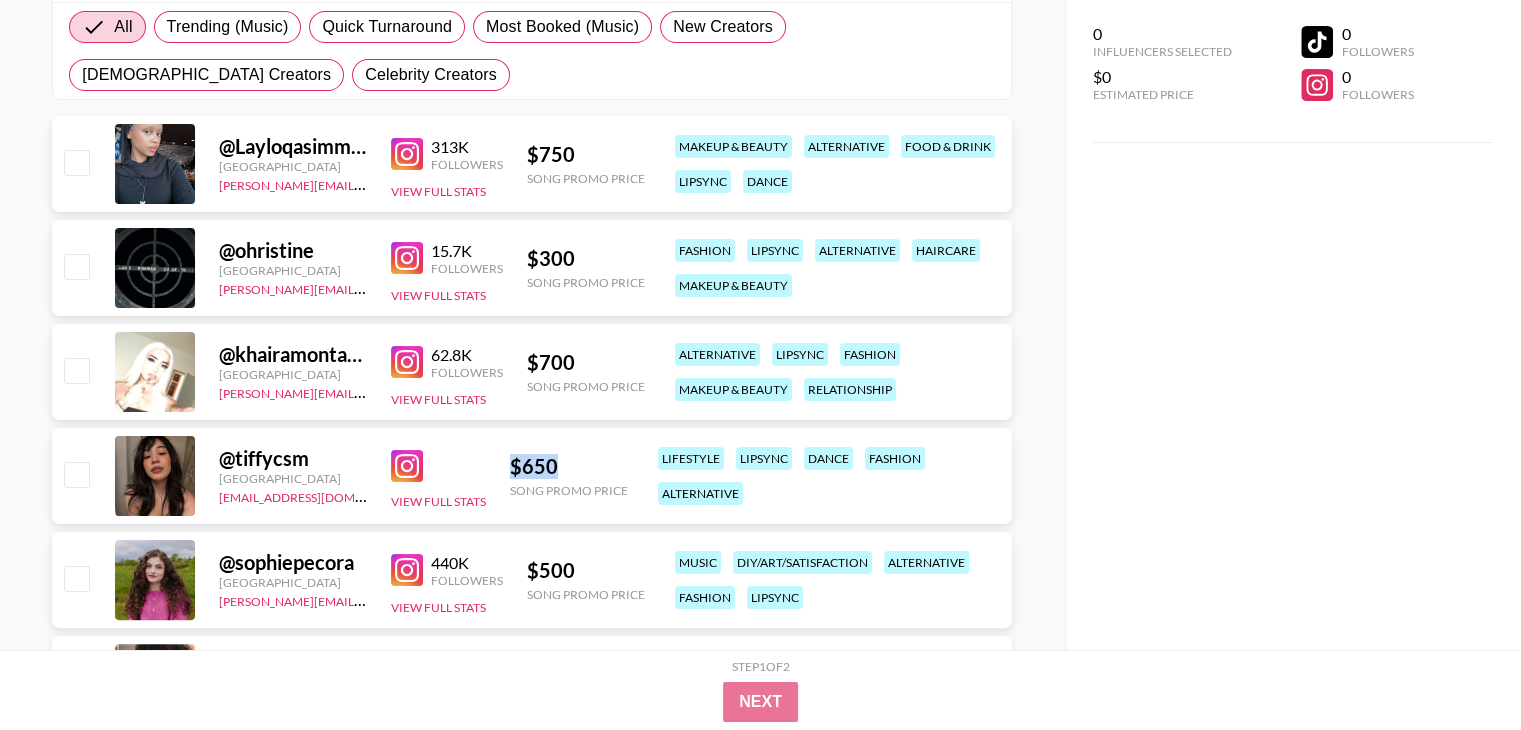 drag, startPoint x: 529, startPoint y: 469, endPoint x: 511, endPoint y: 471, distance: 18.110771 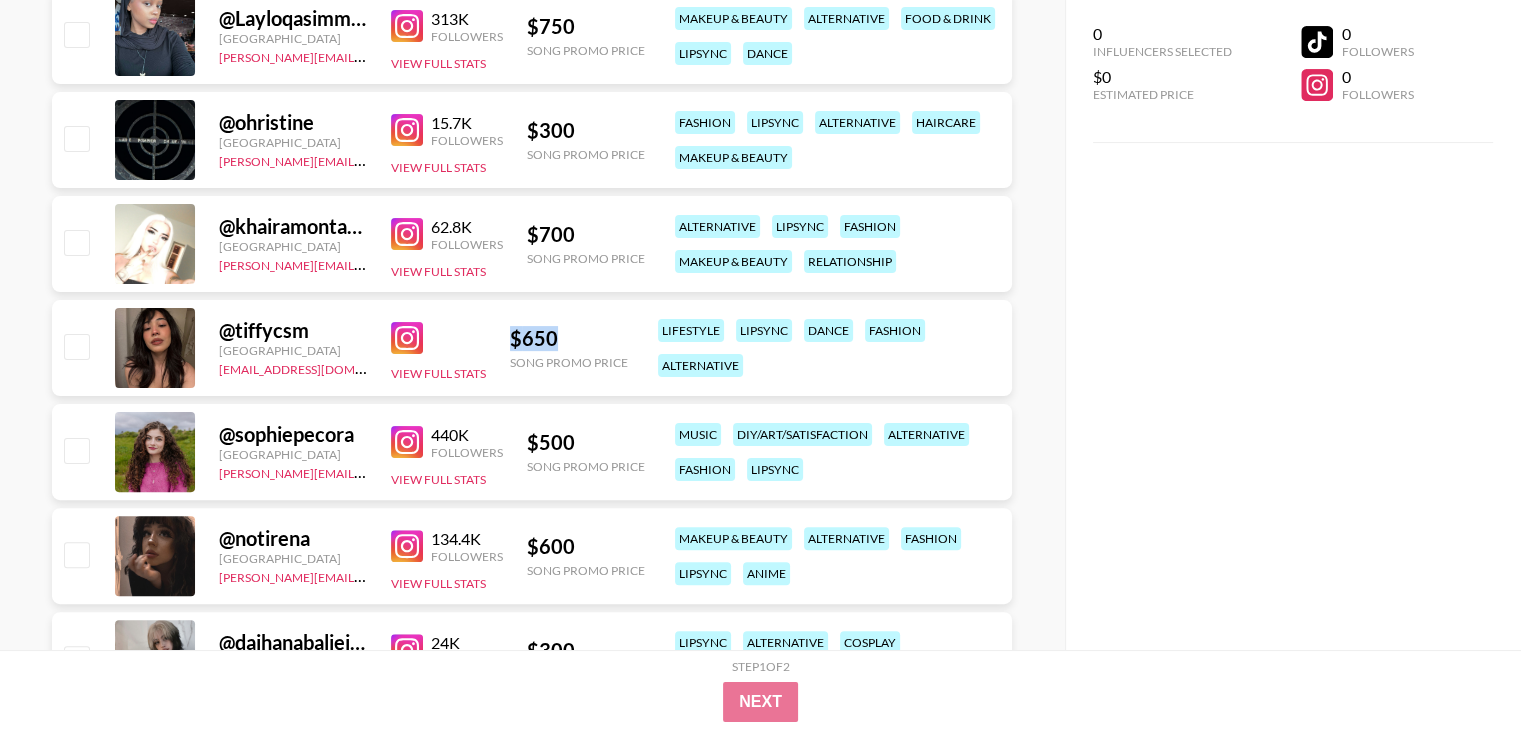 scroll, scrollTop: 500, scrollLeft: 0, axis: vertical 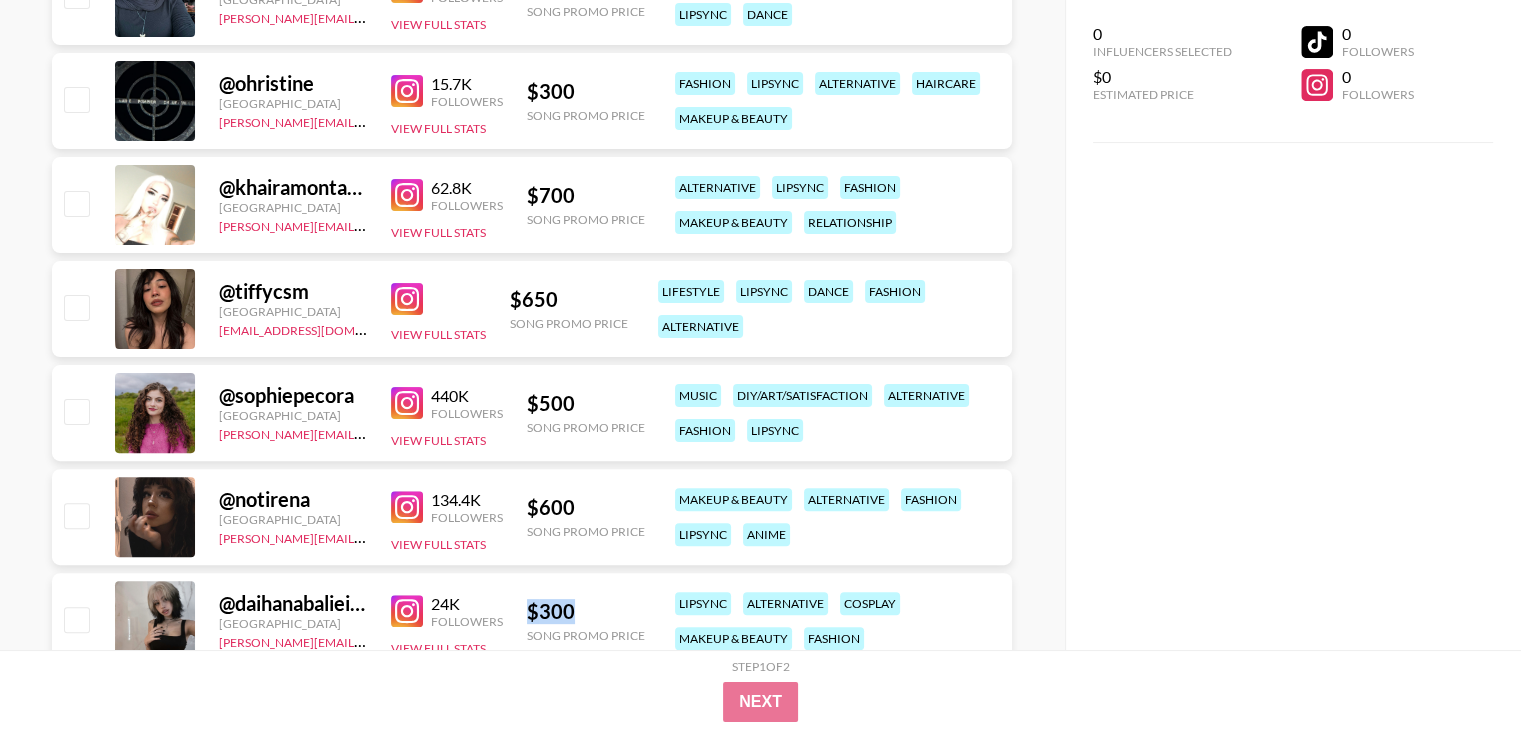drag, startPoint x: 588, startPoint y: 603, endPoint x: 529, endPoint y: 610, distance: 59.413803 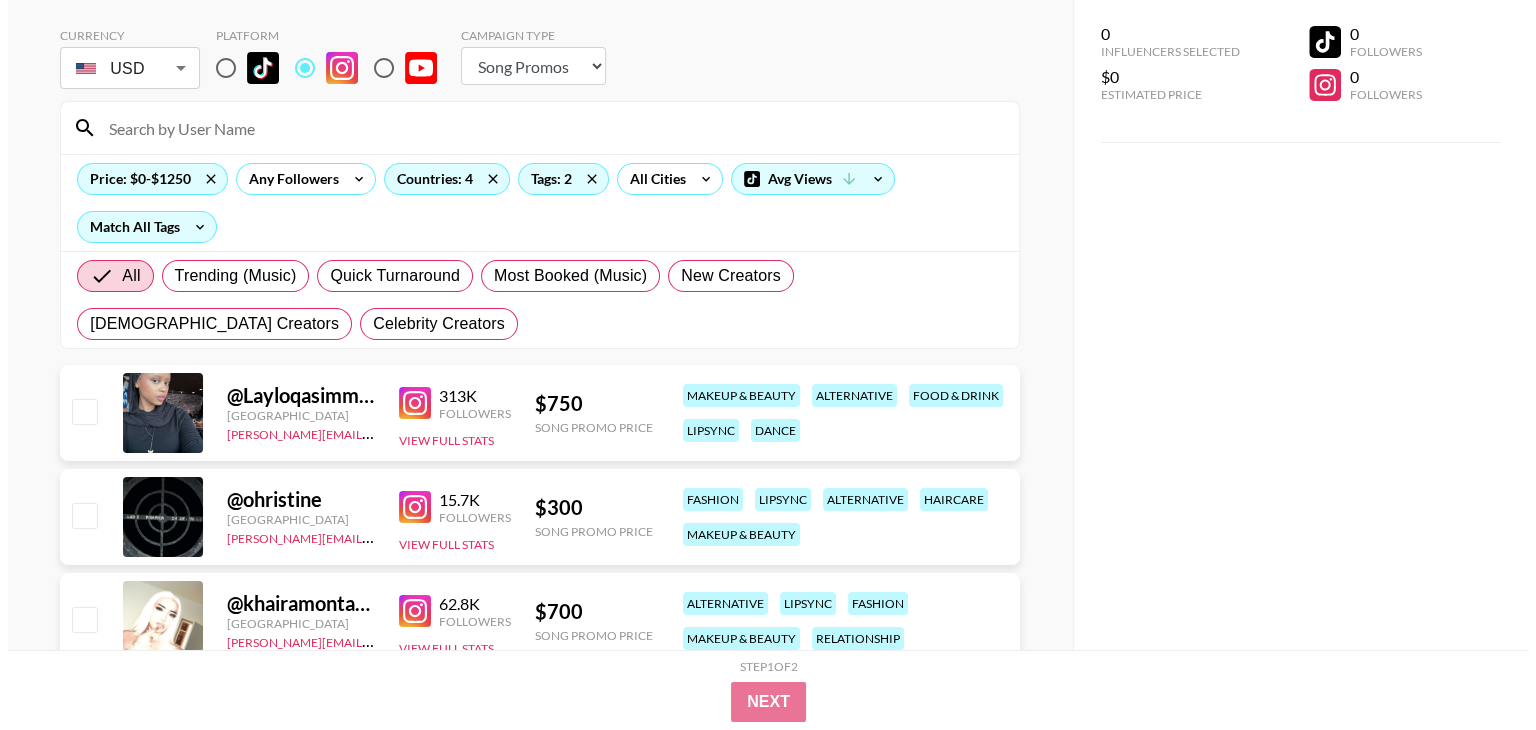 scroll, scrollTop: 0, scrollLeft: 0, axis: both 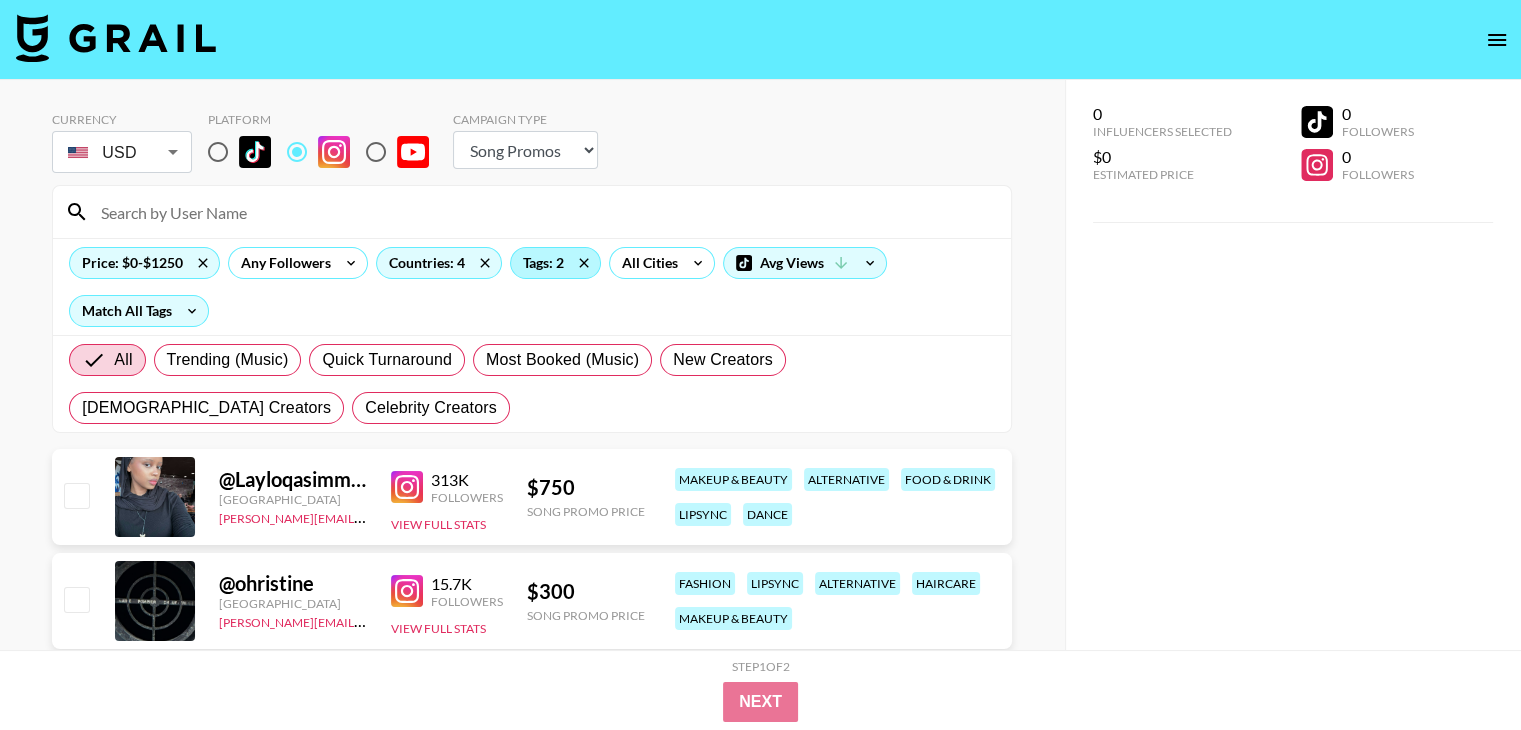 click on "Tags: 2" at bounding box center [555, 263] 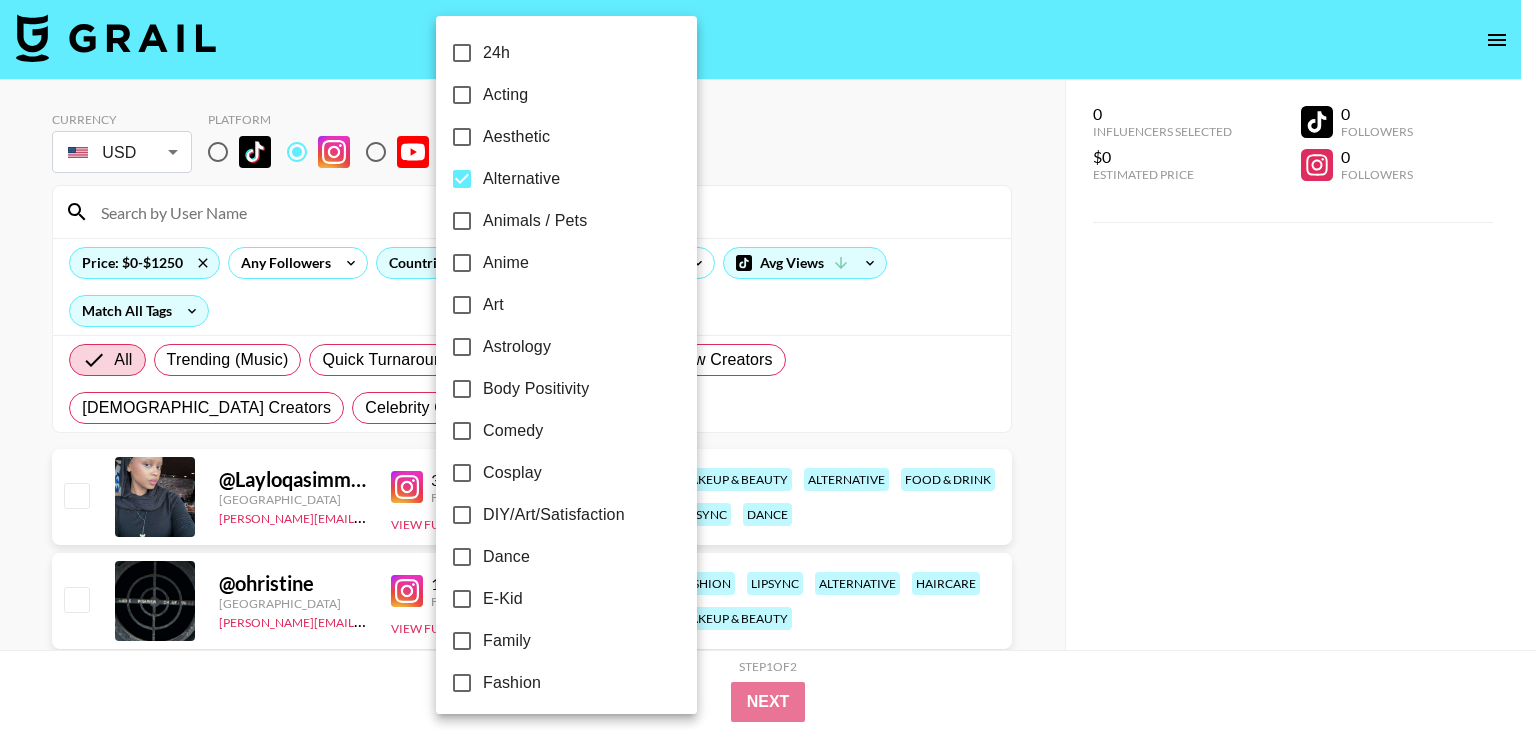 click on "Alternative" at bounding box center (521, 179) 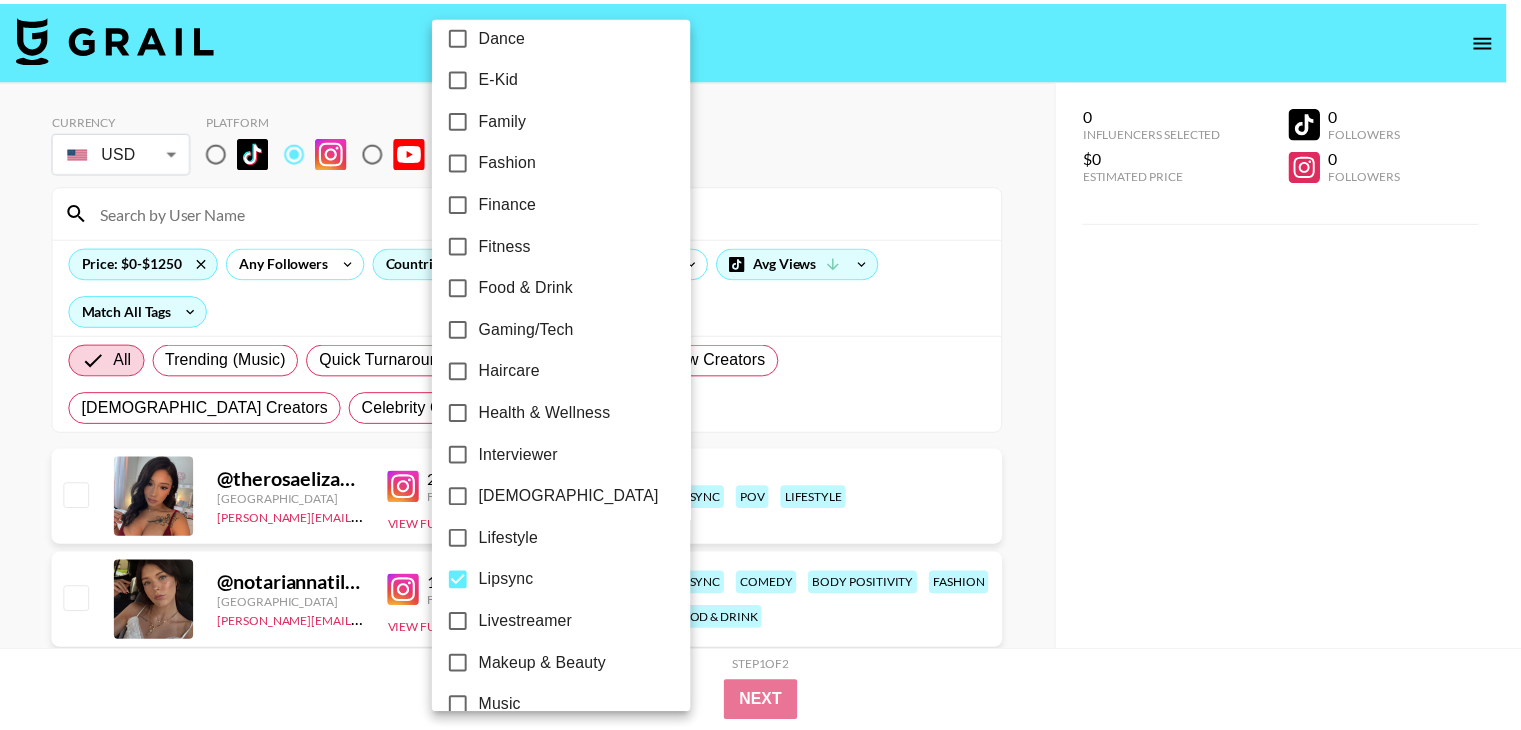 scroll, scrollTop: 666, scrollLeft: 0, axis: vertical 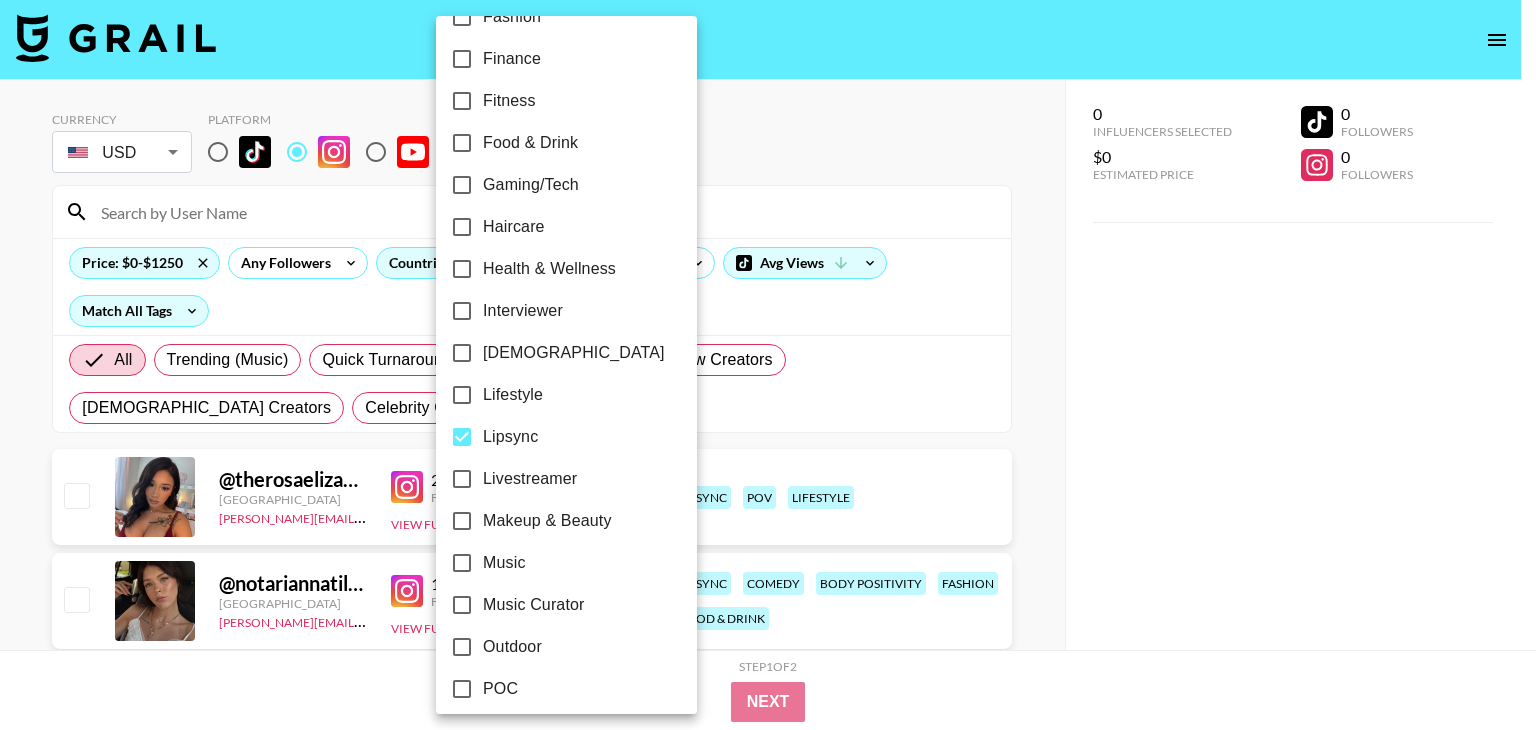 click at bounding box center [768, 365] 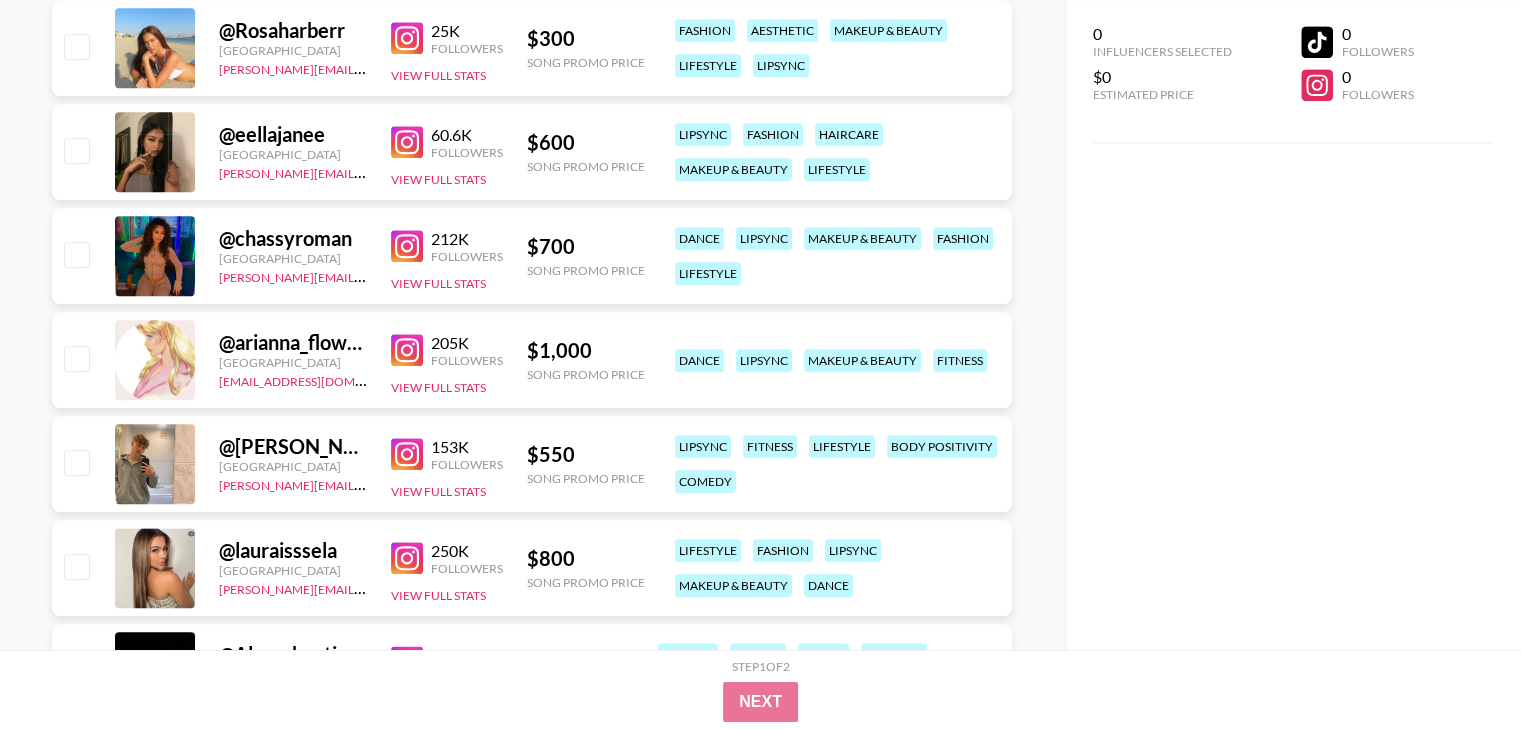 scroll, scrollTop: 2333, scrollLeft: 0, axis: vertical 